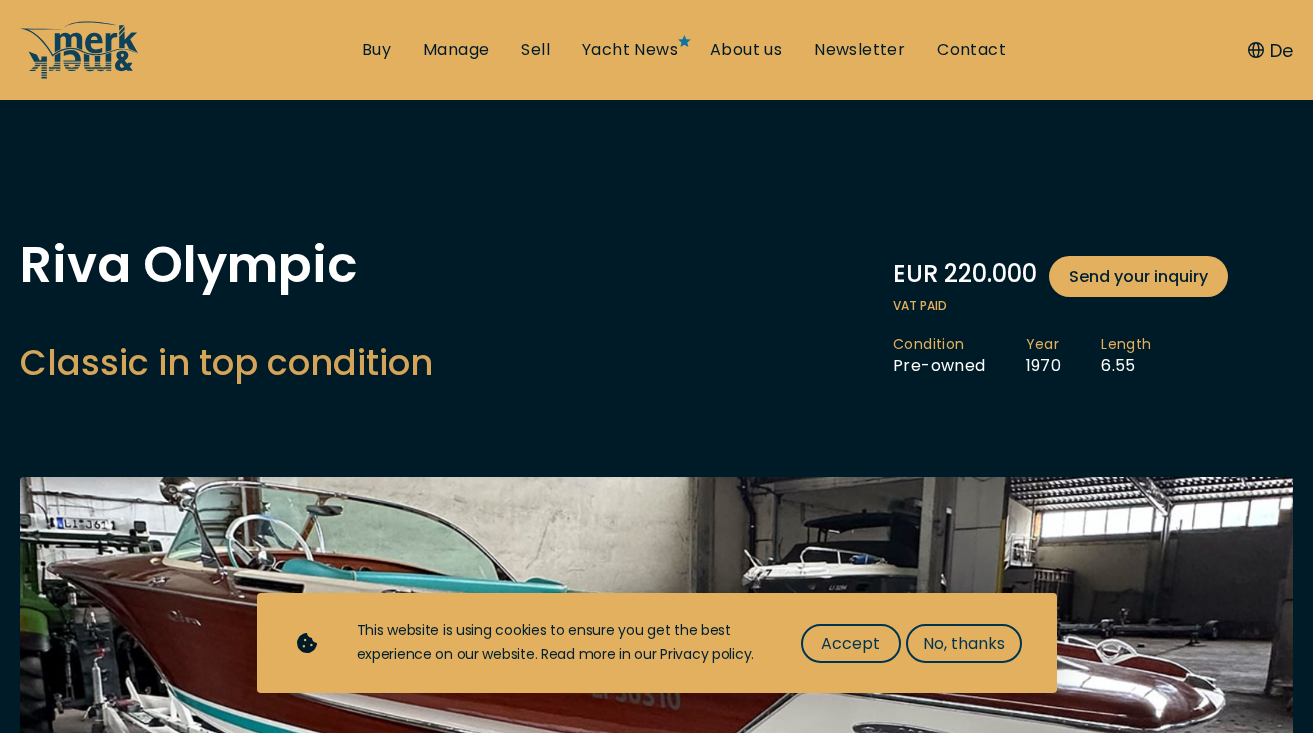 scroll, scrollTop: 0, scrollLeft: 0, axis: both 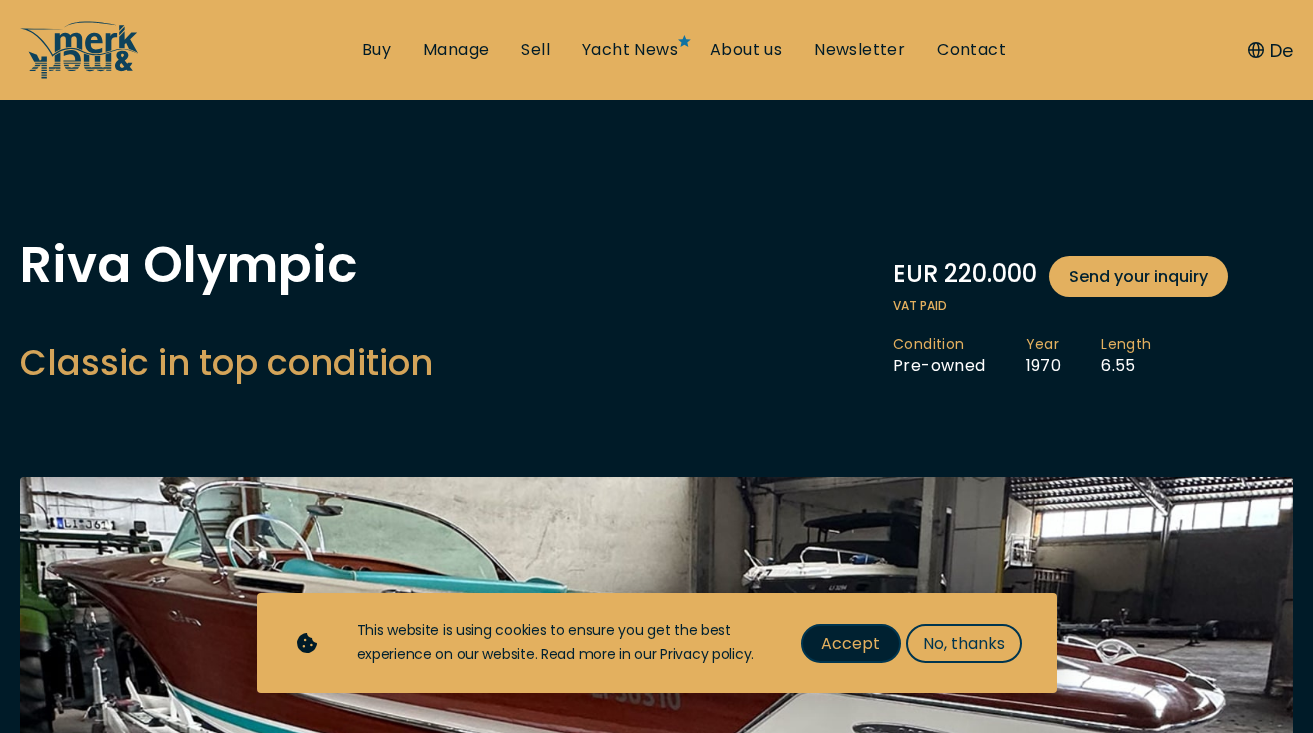 click on "Accept" at bounding box center (850, 643) 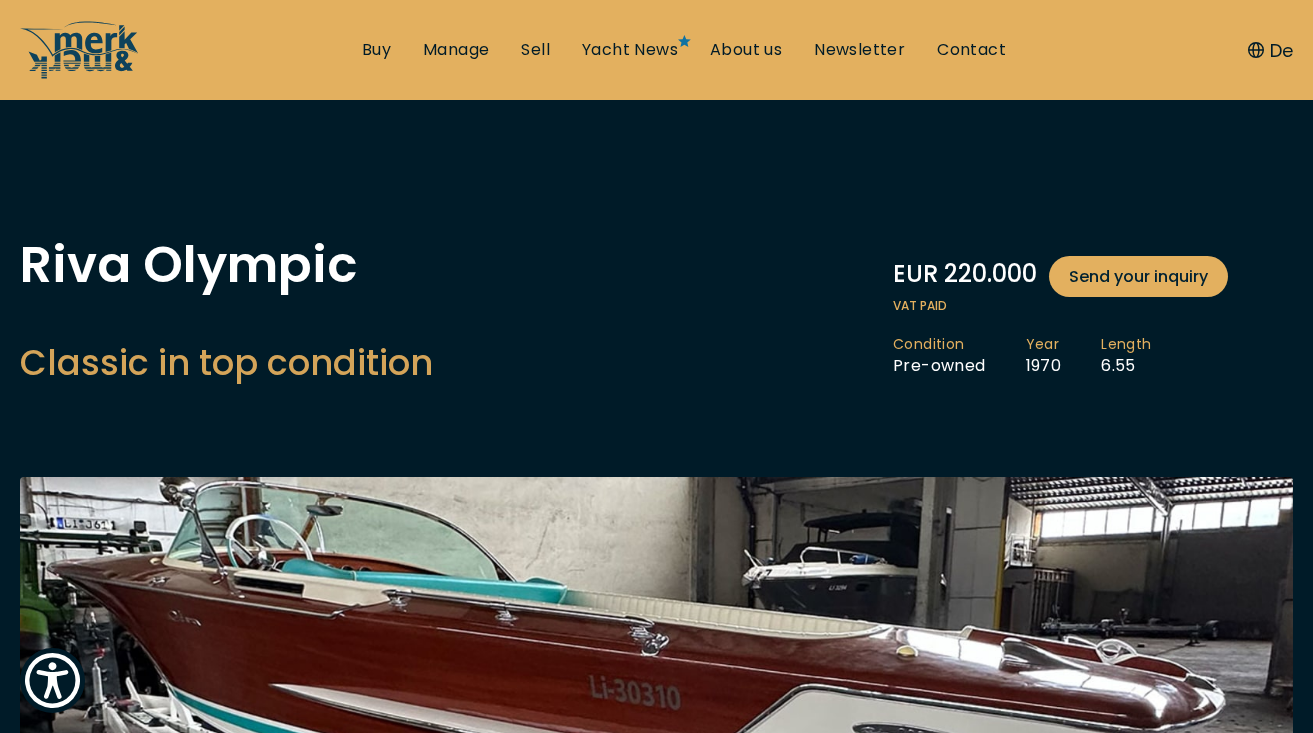 scroll, scrollTop: 0, scrollLeft: 0, axis: both 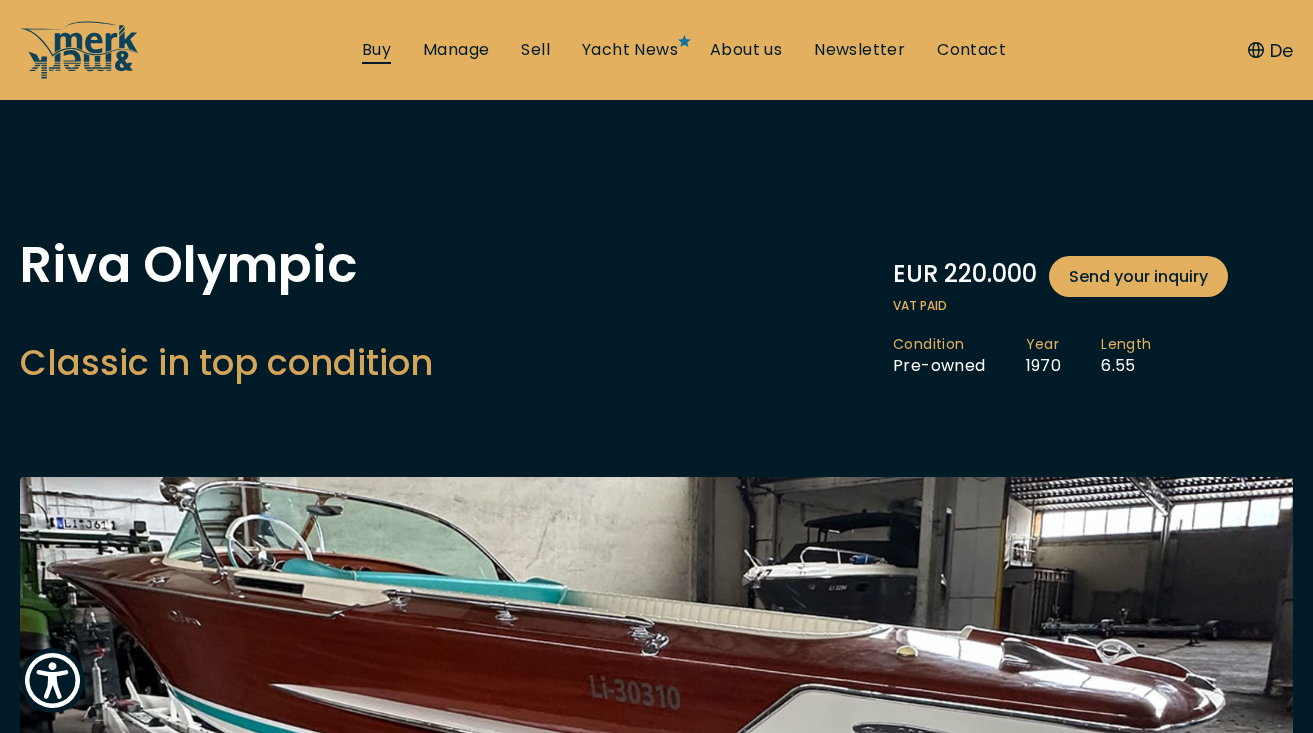 click on "Buy" at bounding box center (376, 50) 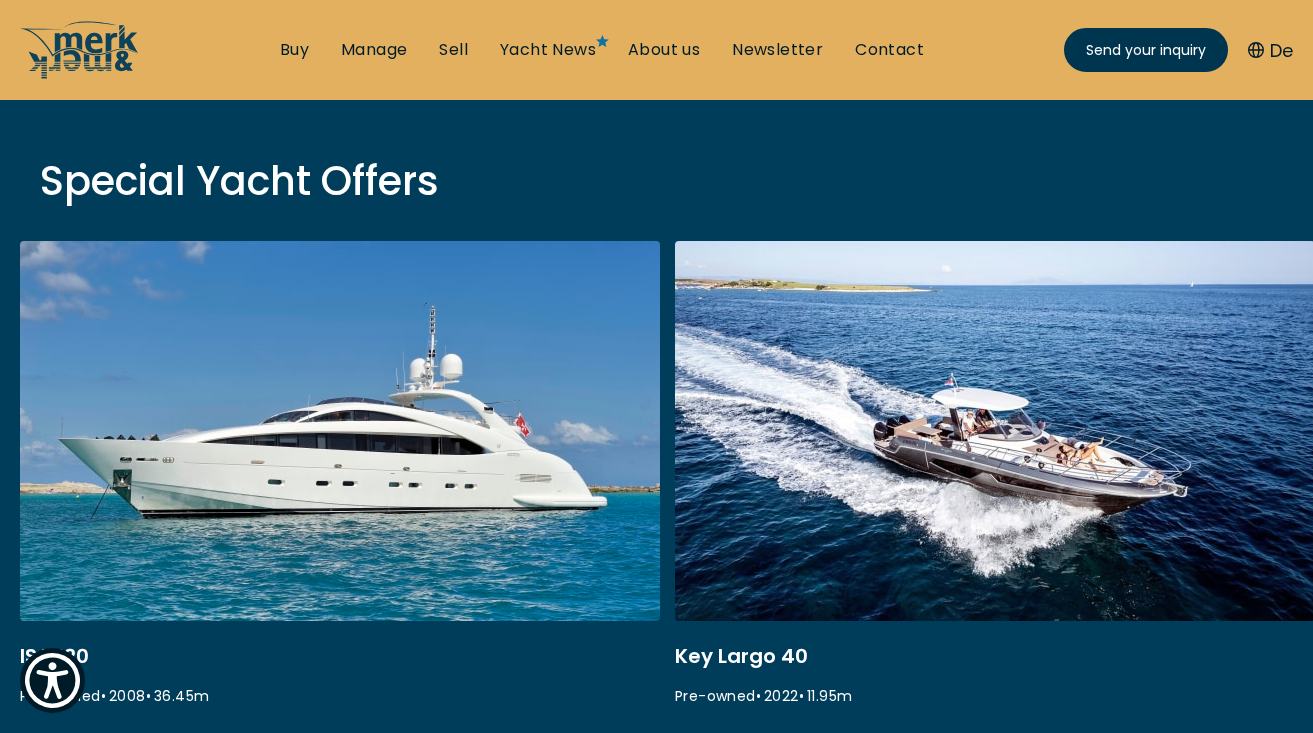 scroll, scrollTop: 668, scrollLeft: 0, axis: vertical 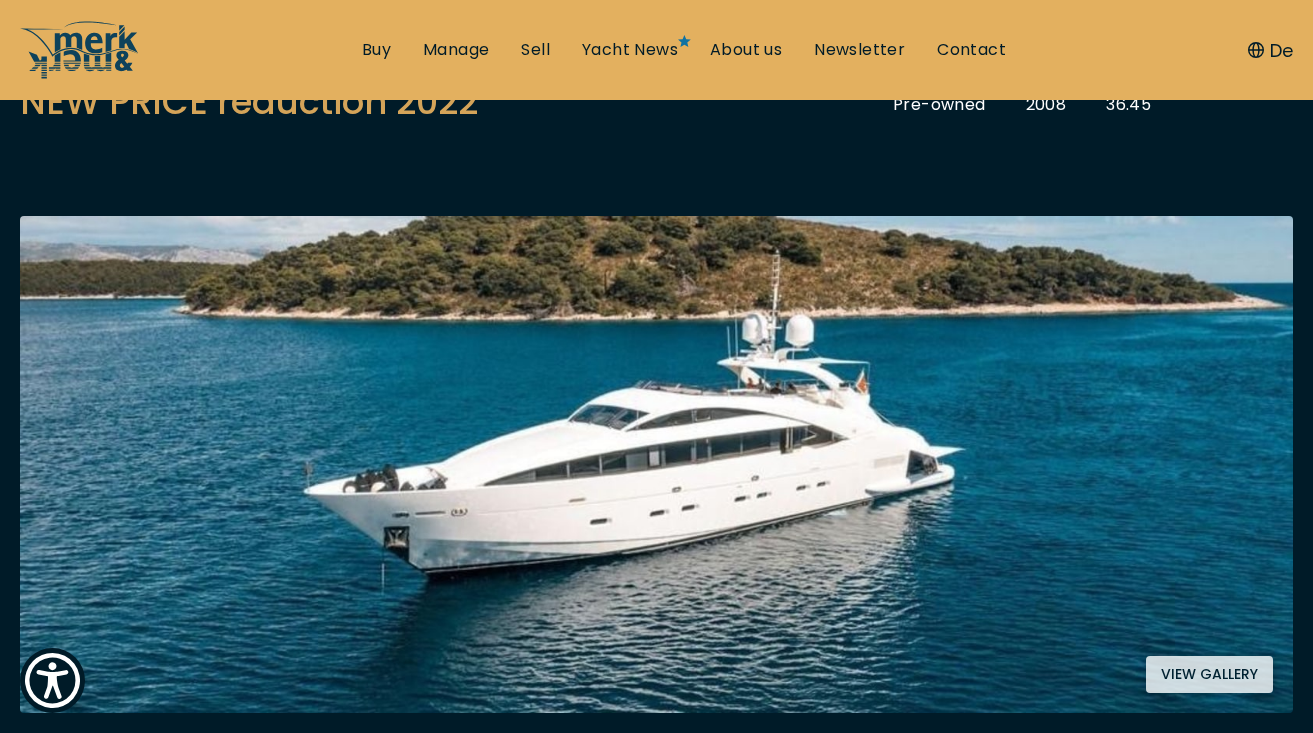 click at bounding box center (656, 464) 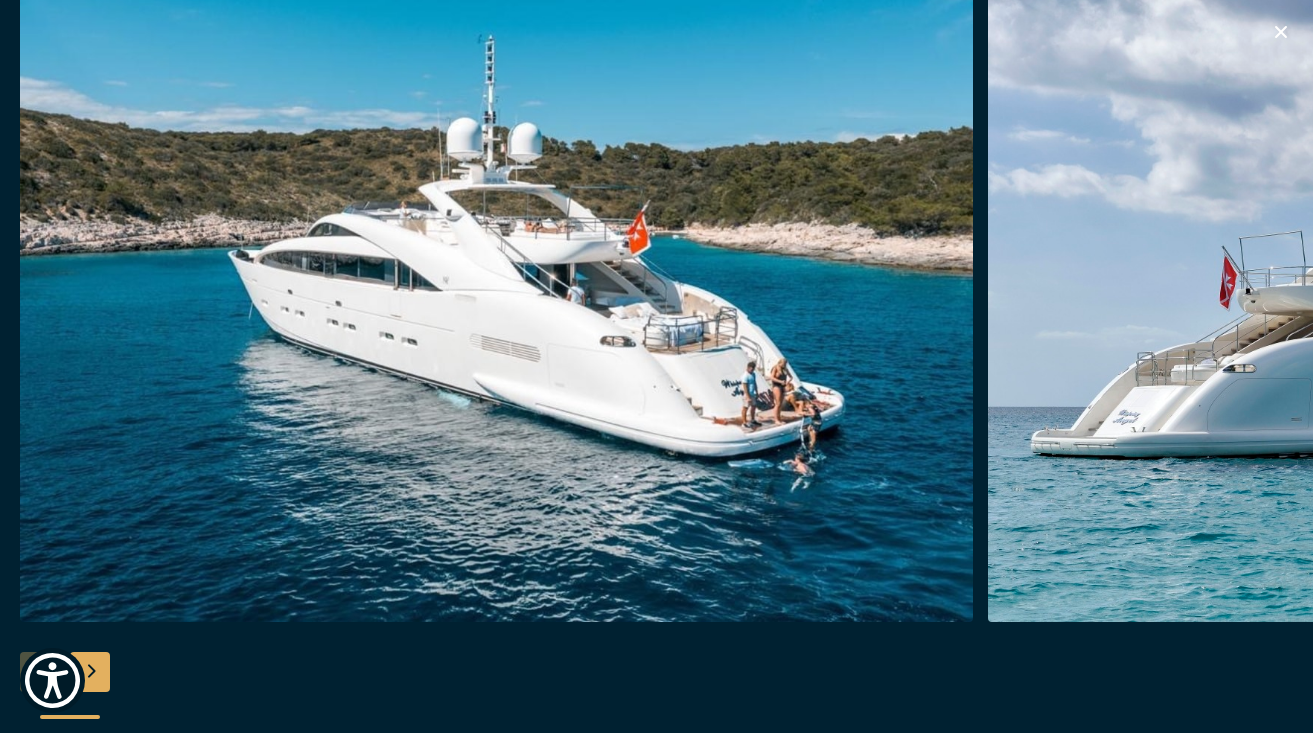 click at bounding box center [496, 302] 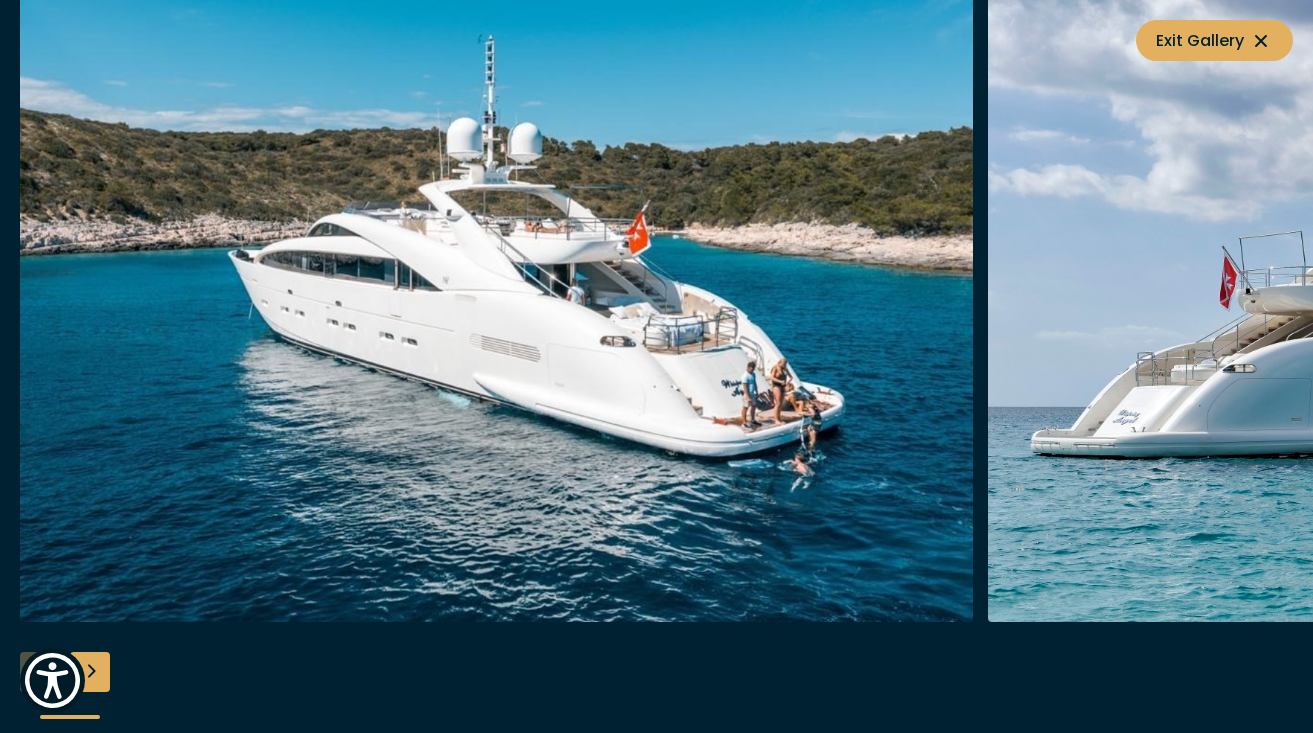 click at bounding box center [1464, 302] 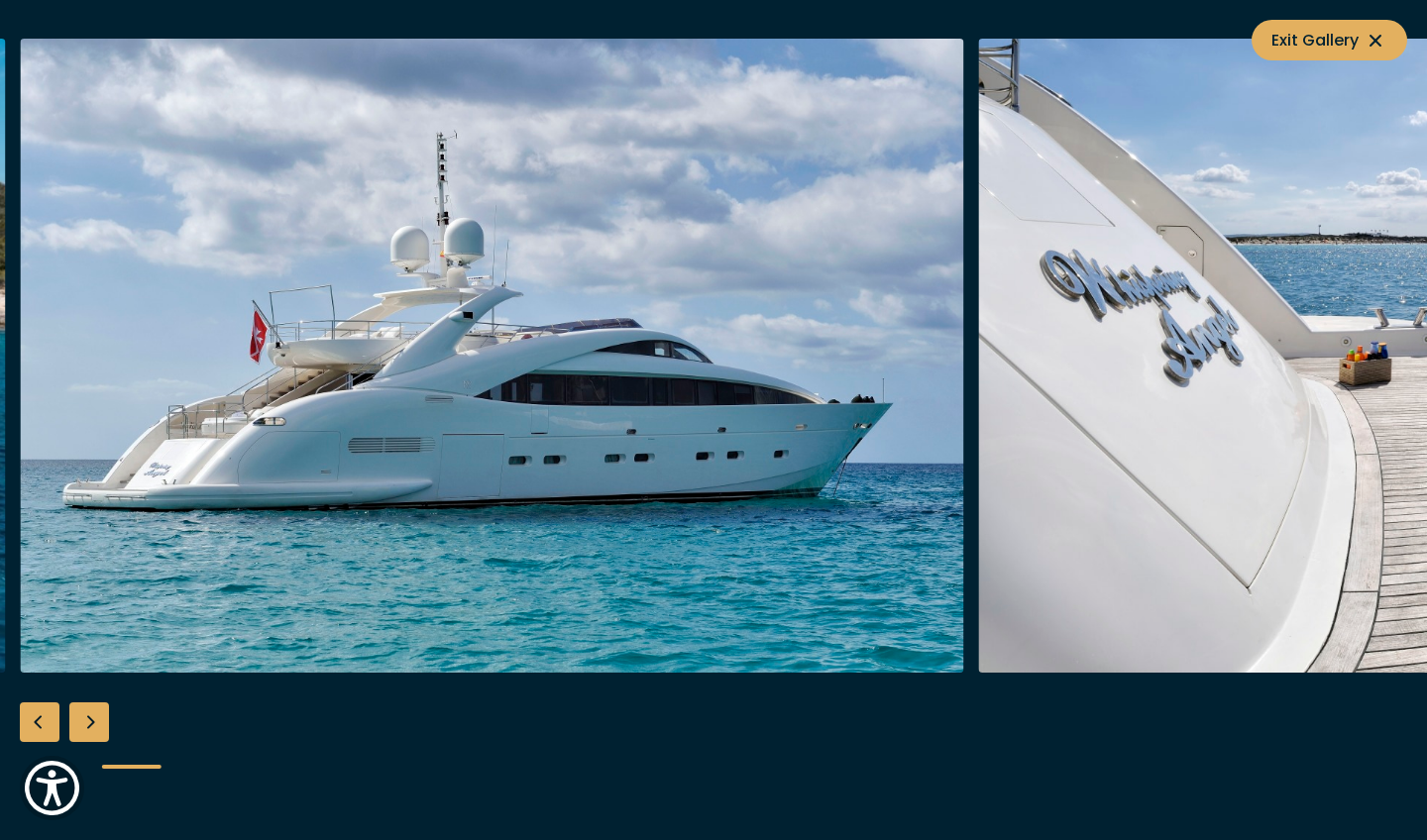 click at bounding box center (89, 722) 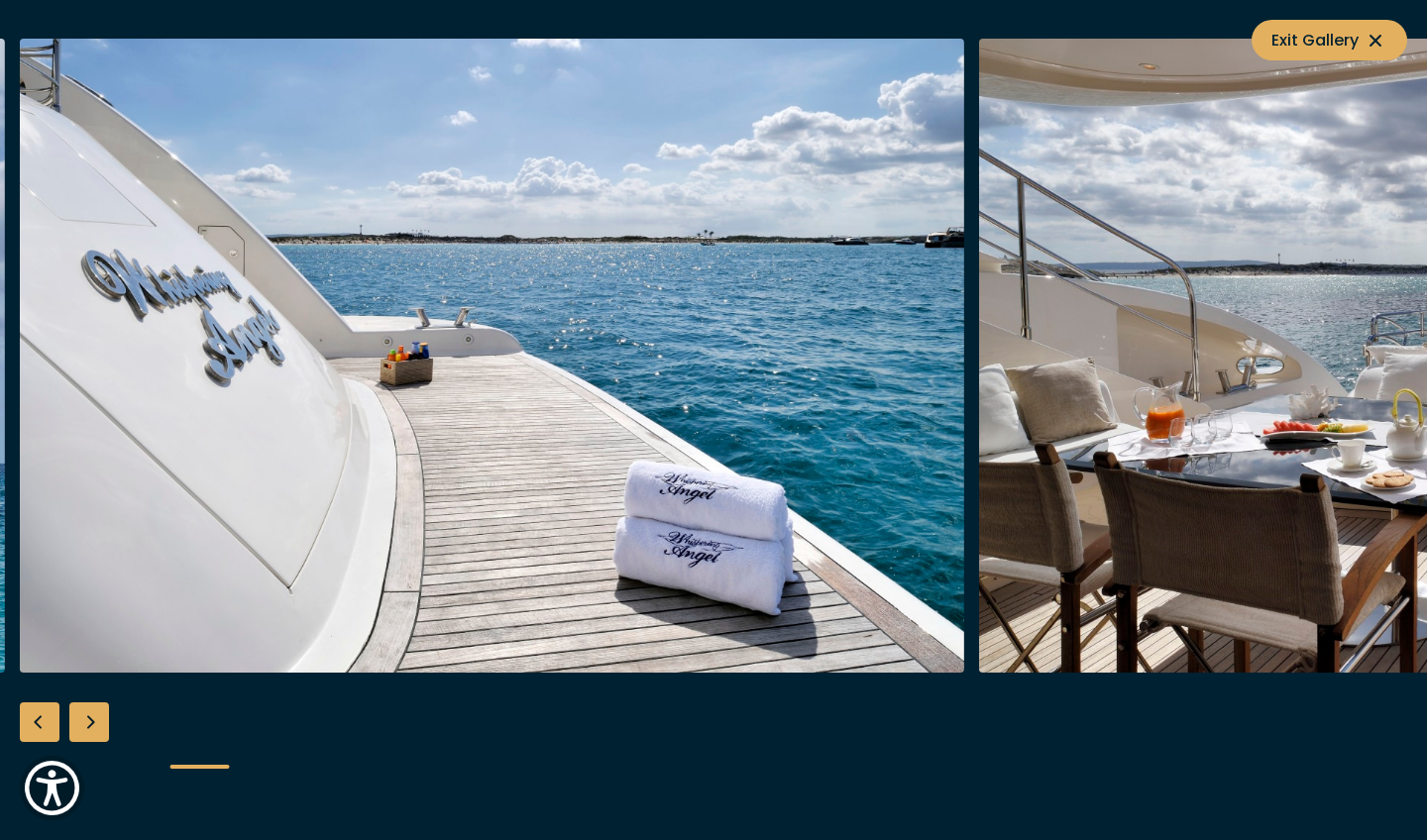 click at bounding box center [89, 722] 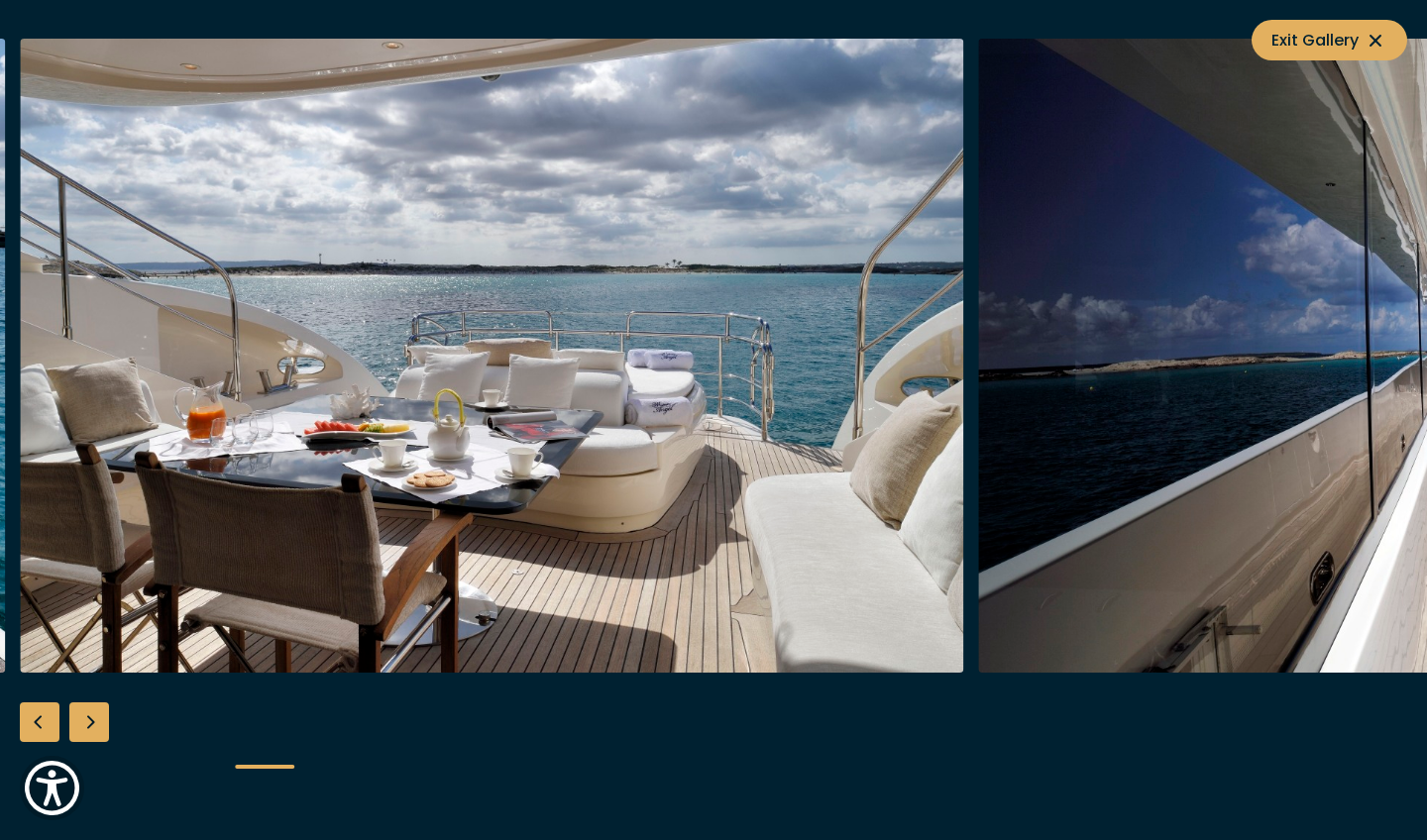 click at bounding box center (89, 722) 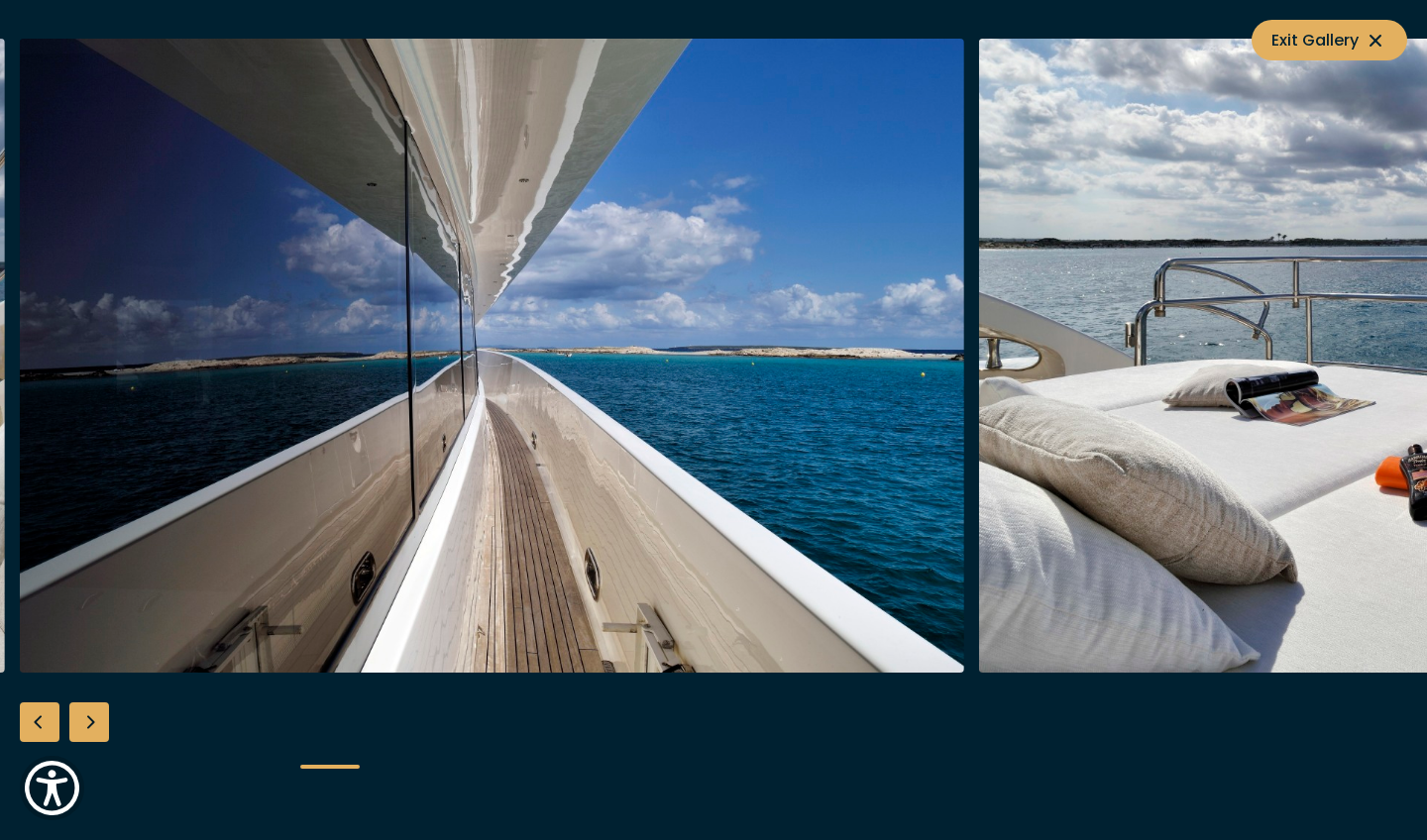 click at bounding box center (89, 722) 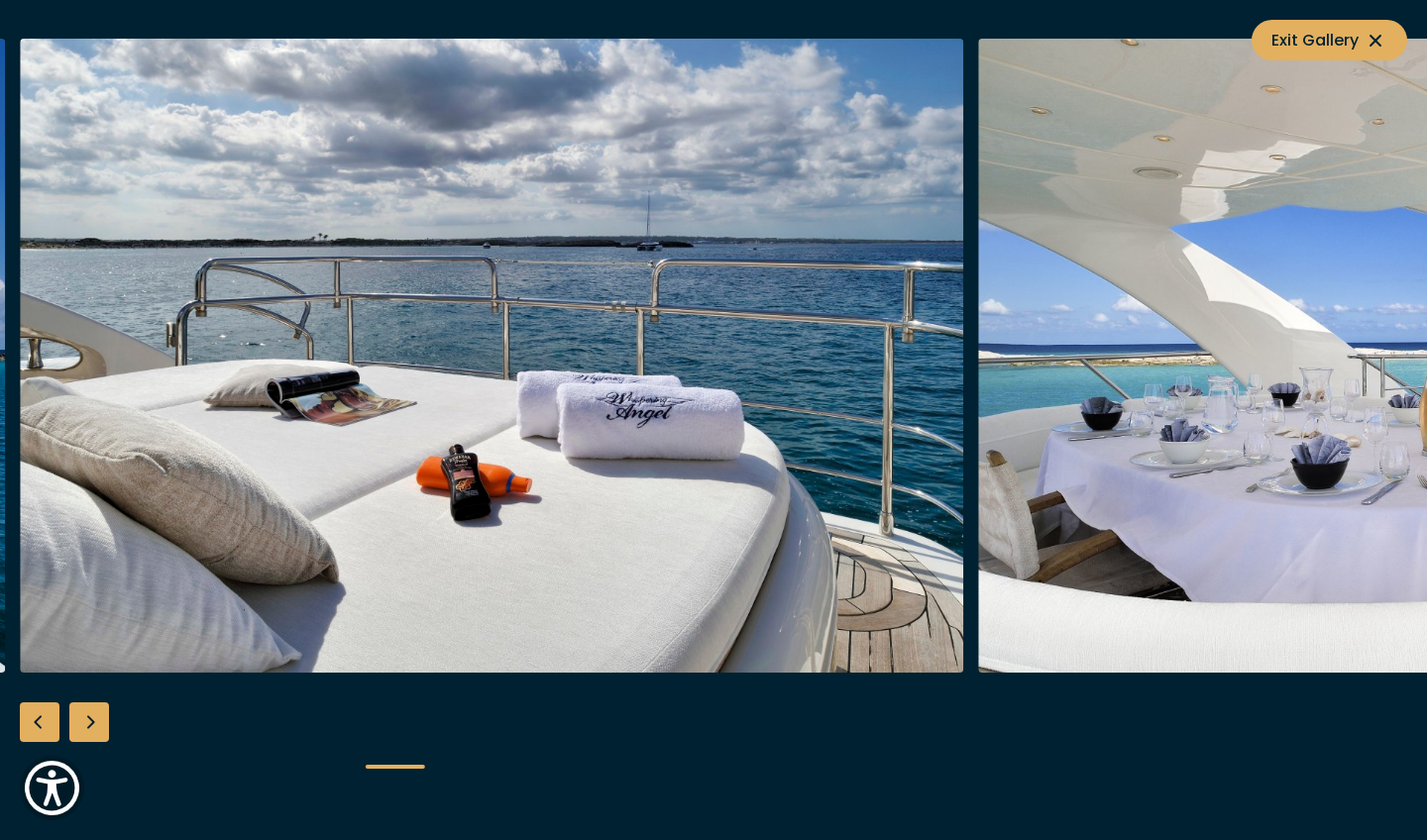 click at bounding box center (89, 722) 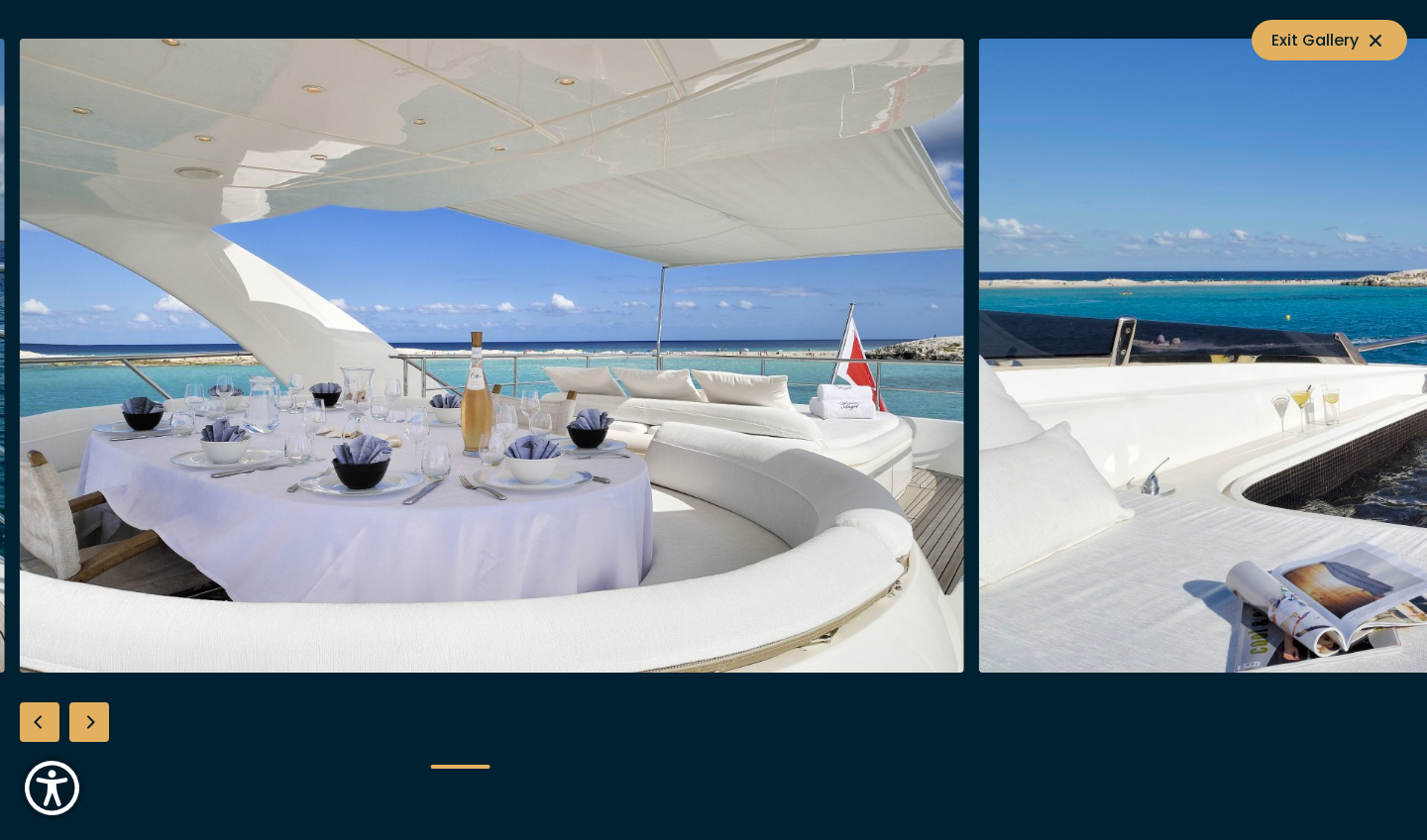 click at bounding box center [89, 722] 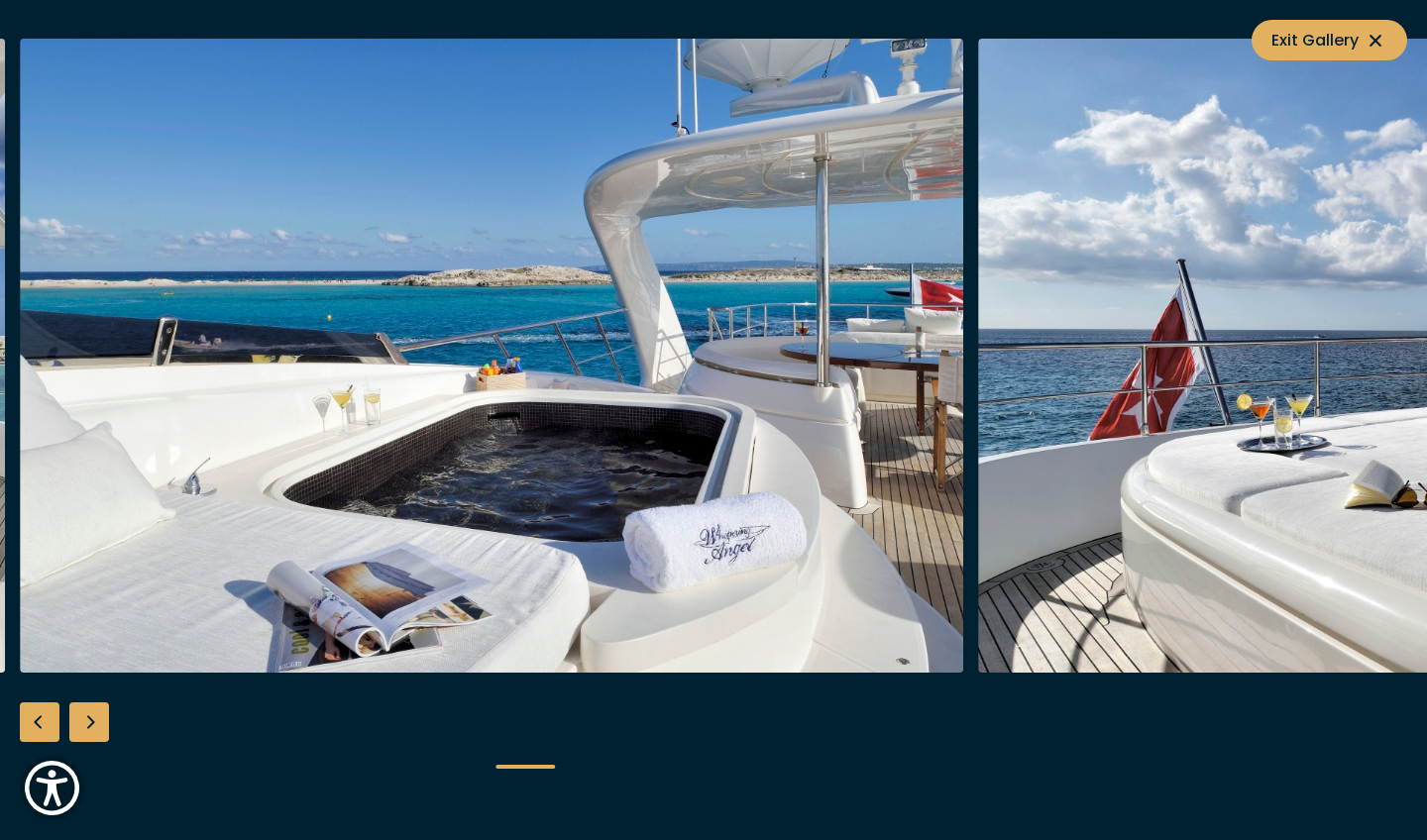 click at bounding box center (89, 722) 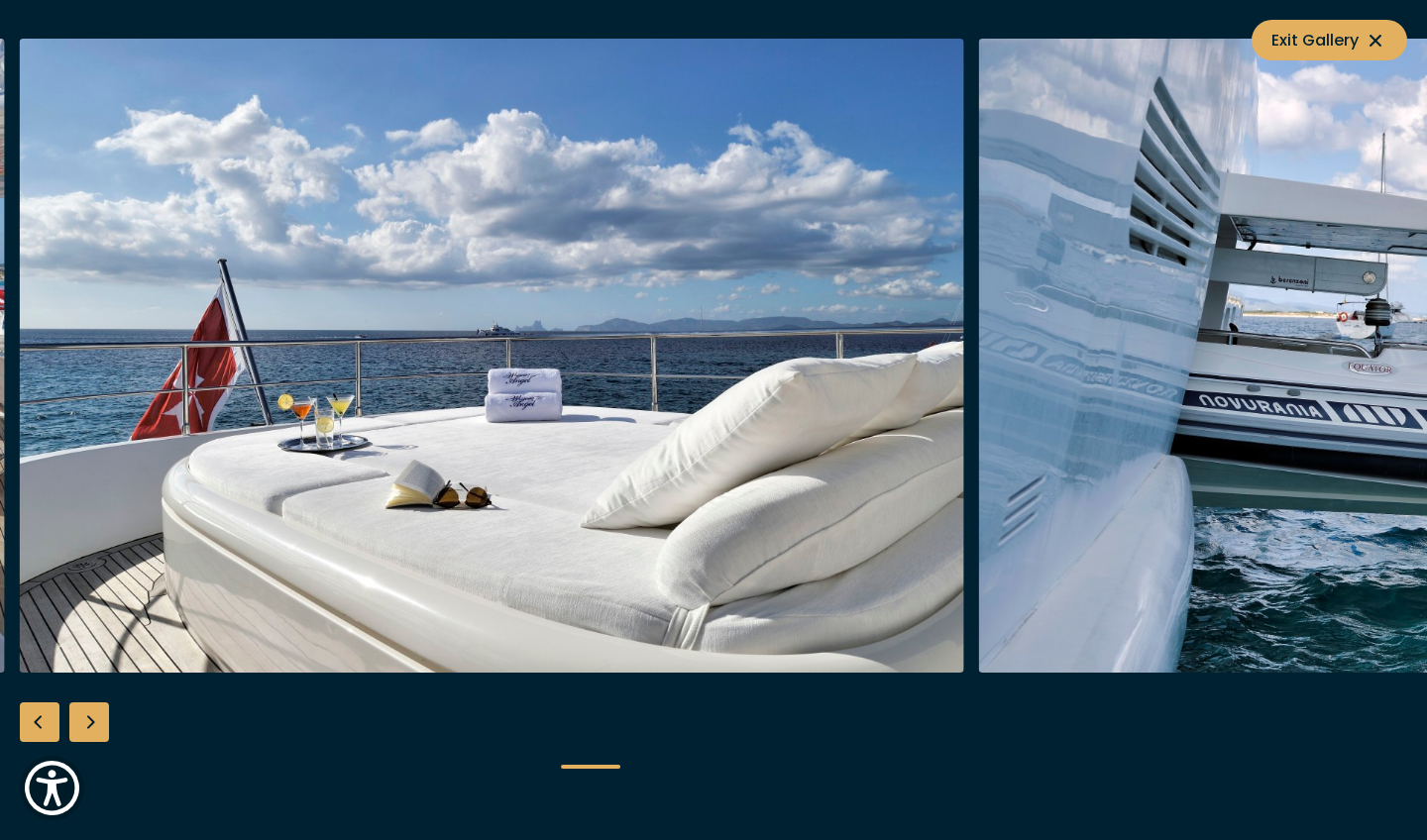 click at bounding box center (89, 722) 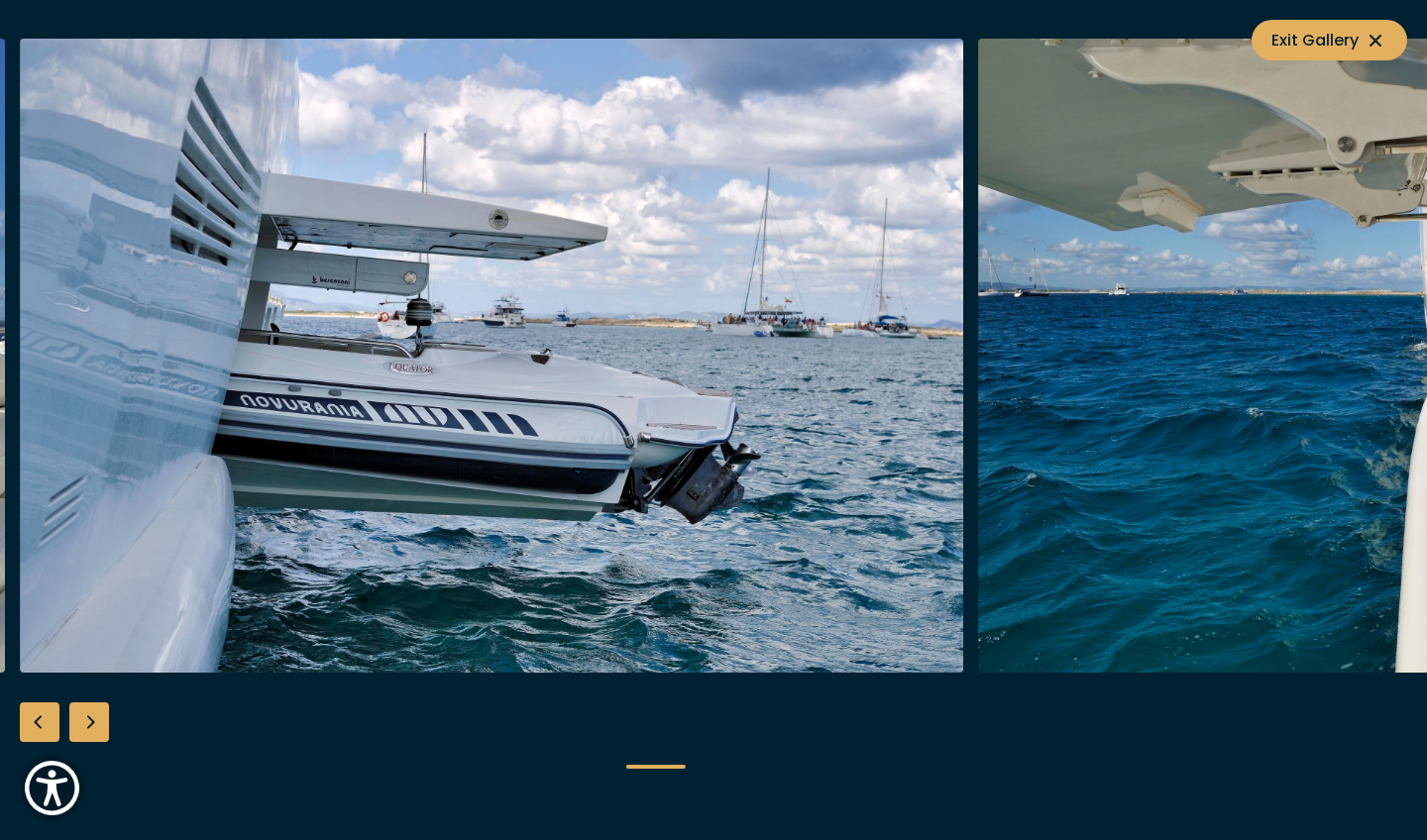 click at bounding box center [89, 722] 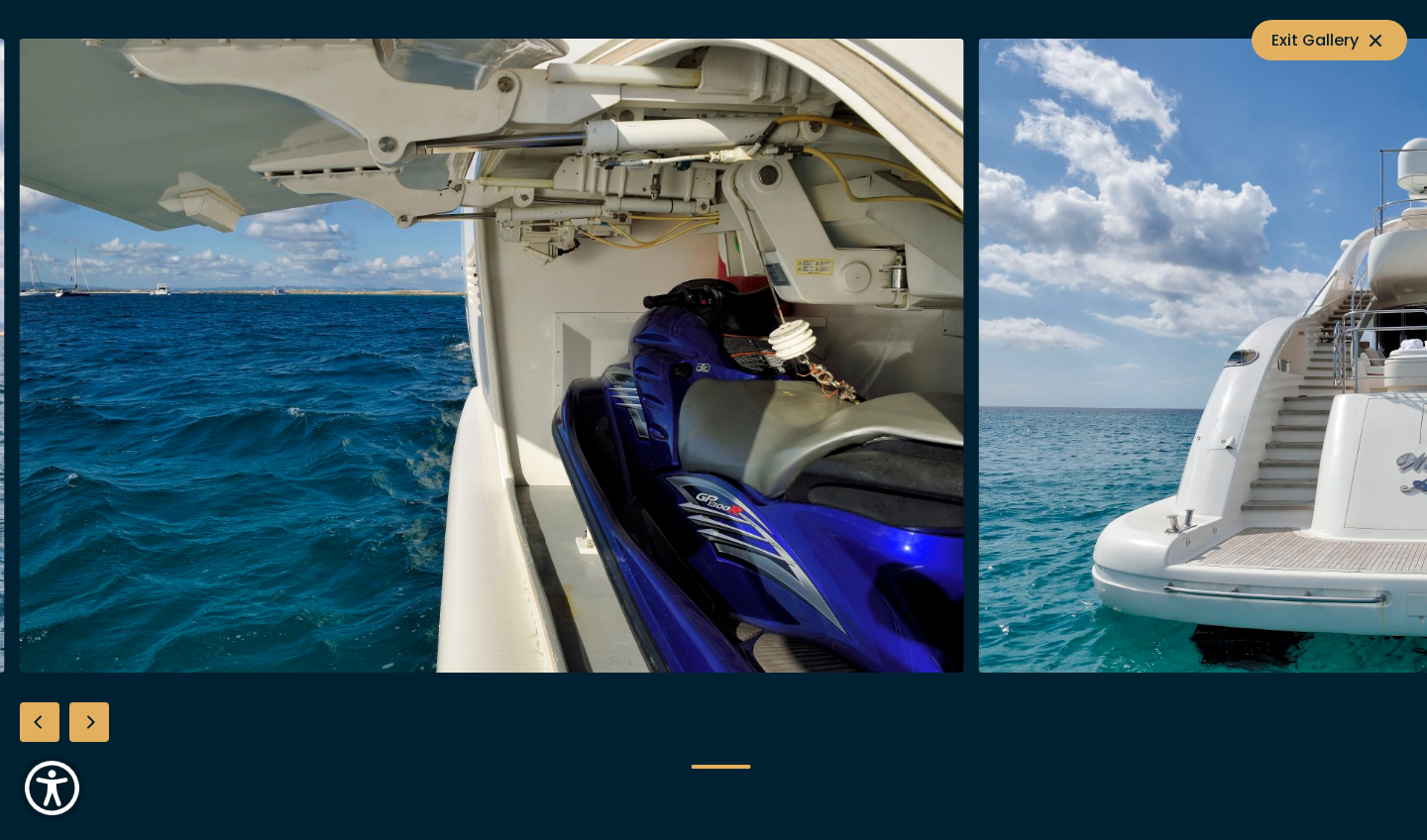click at bounding box center (89, 722) 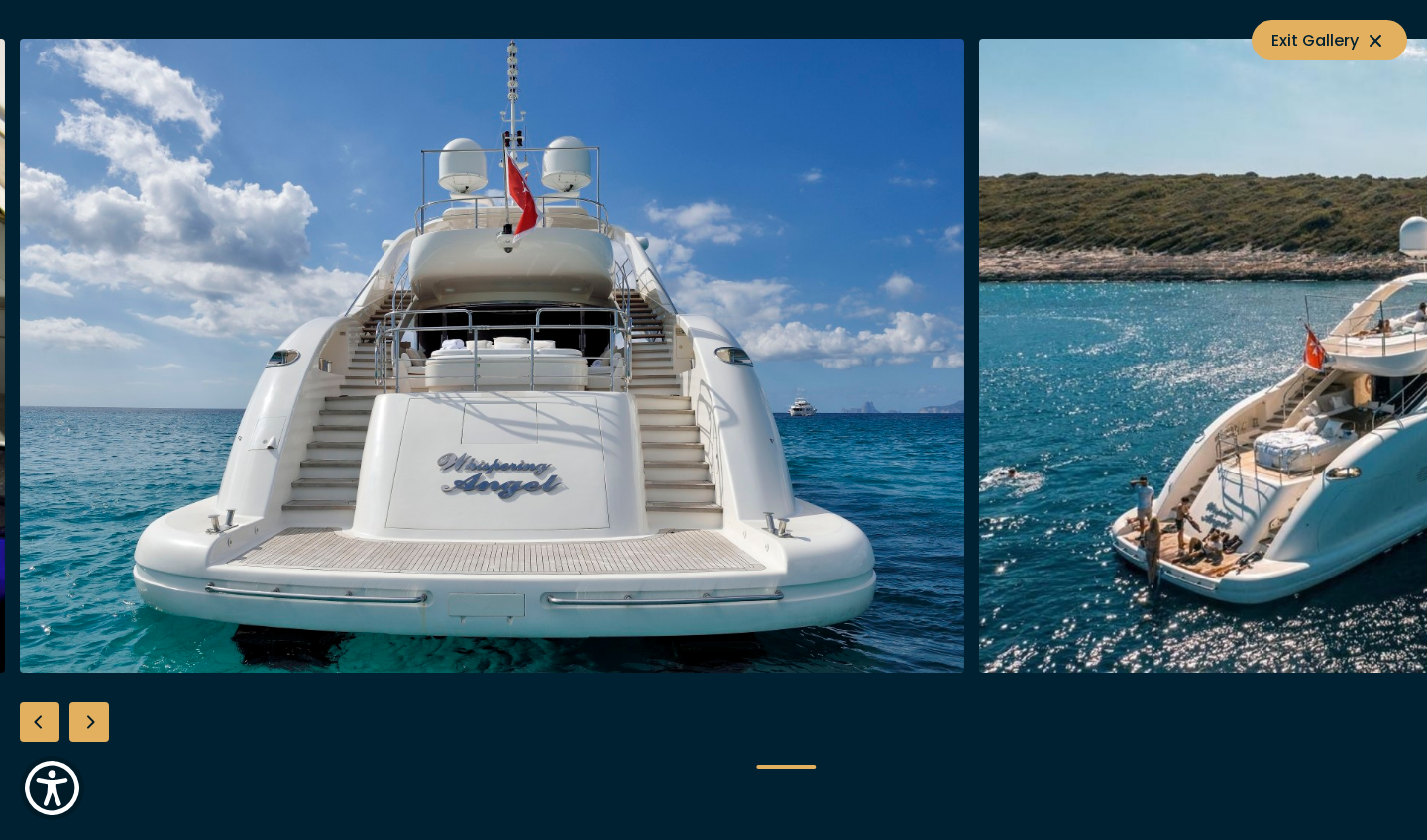 click at bounding box center (89, 722) 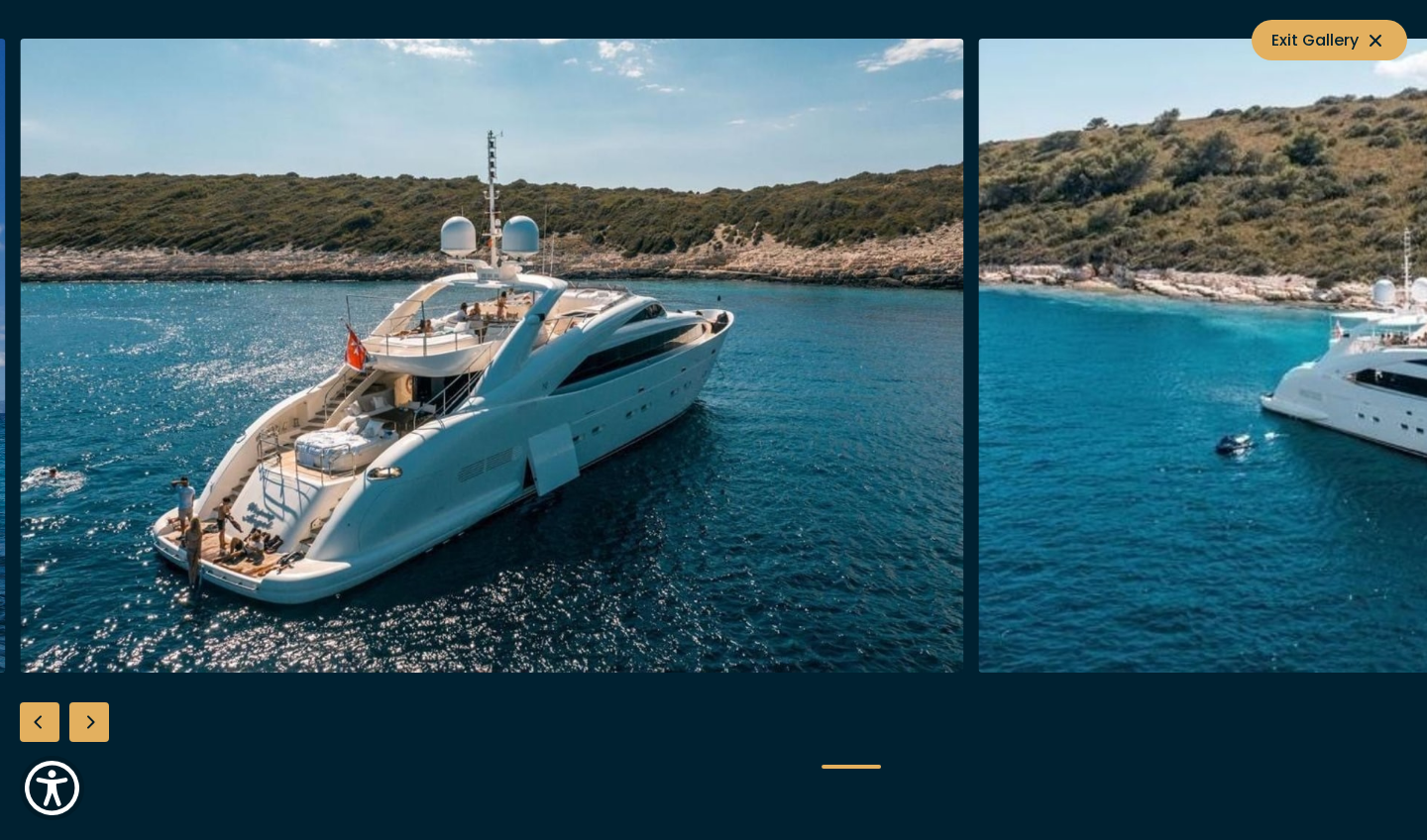 click at bounding box center (89, 722) 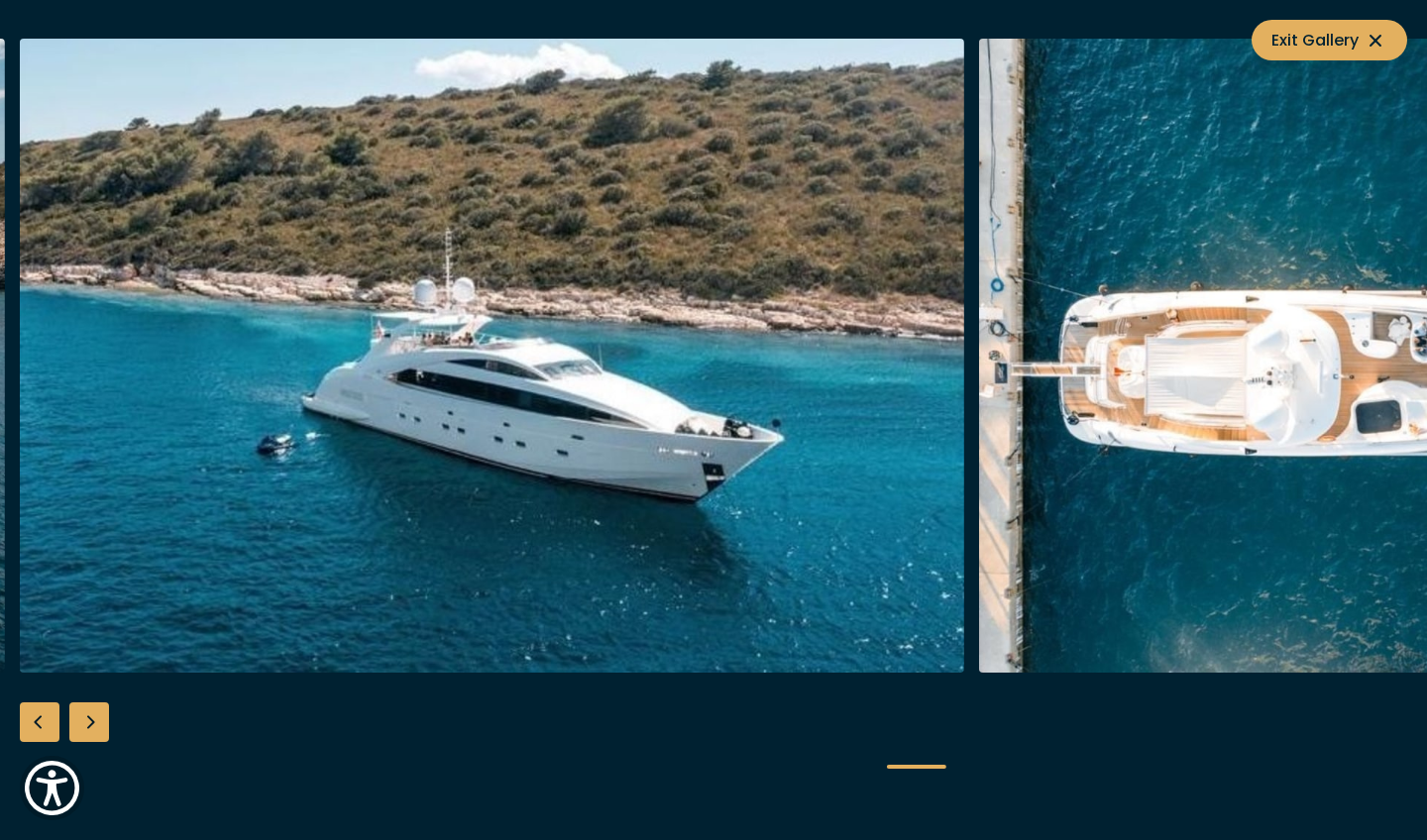 click at bounding box center (89, 722) 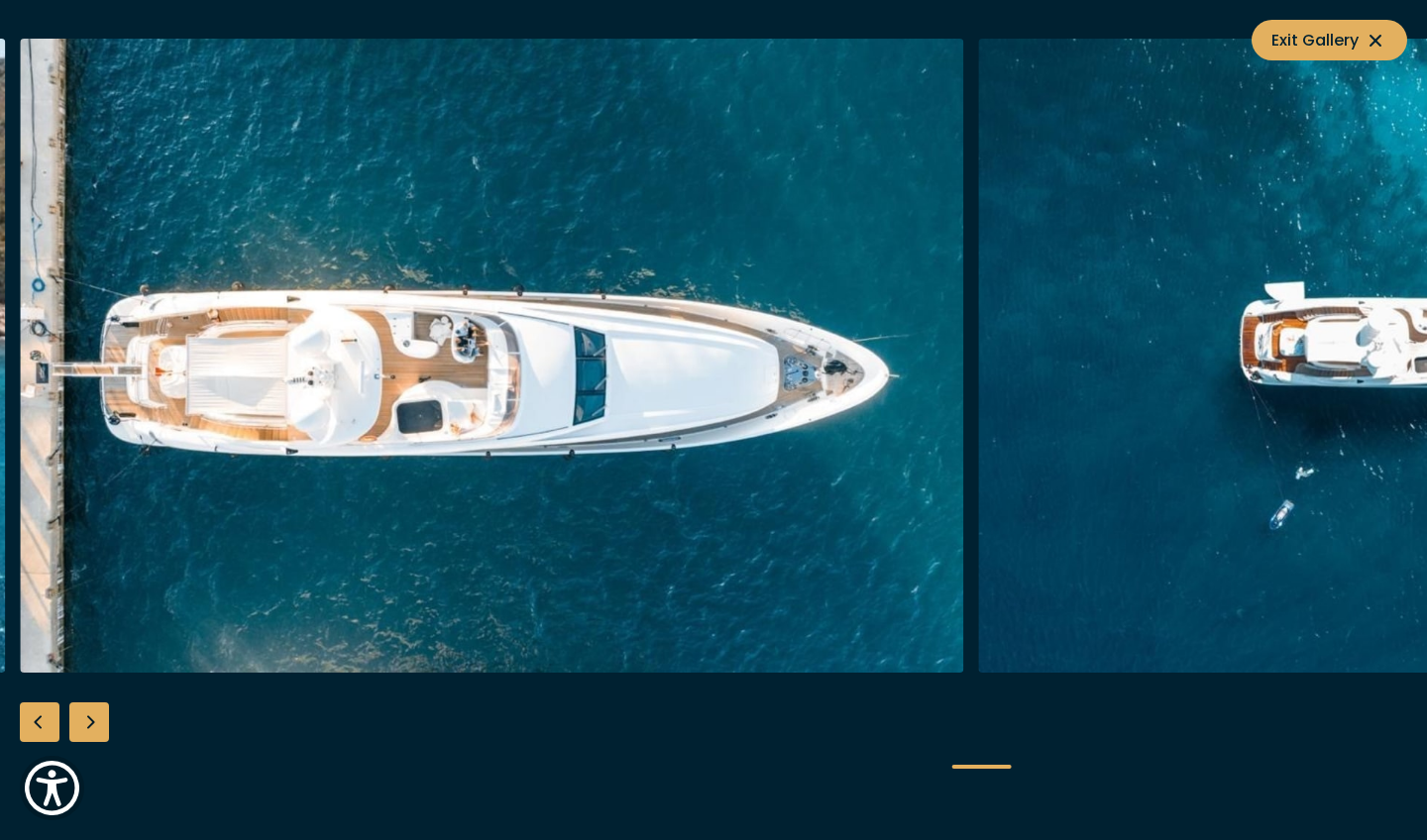 click at bounding box center (89, 722) 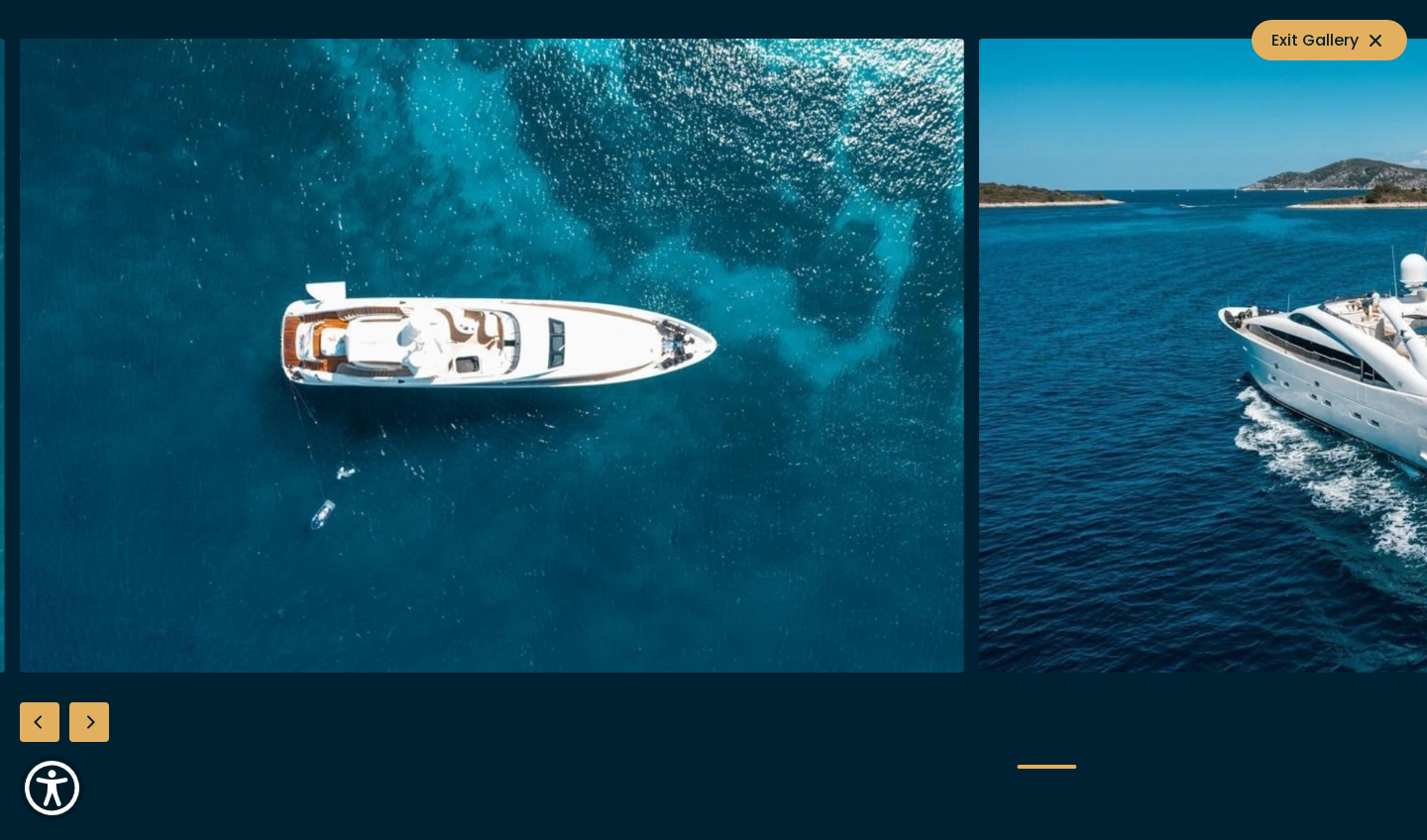 click at bounding box center (89, 722) 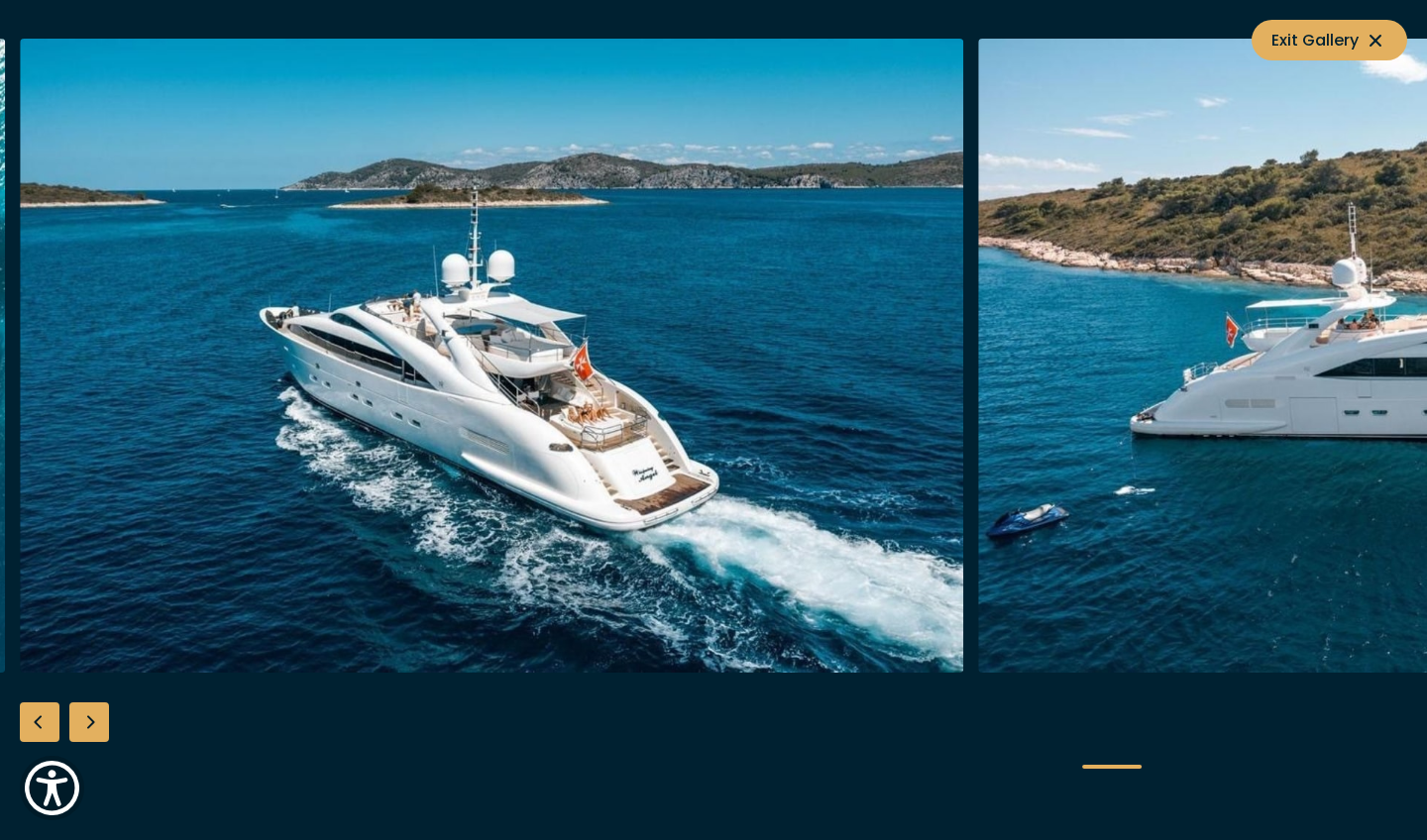 click at bounding box center [89, 722] 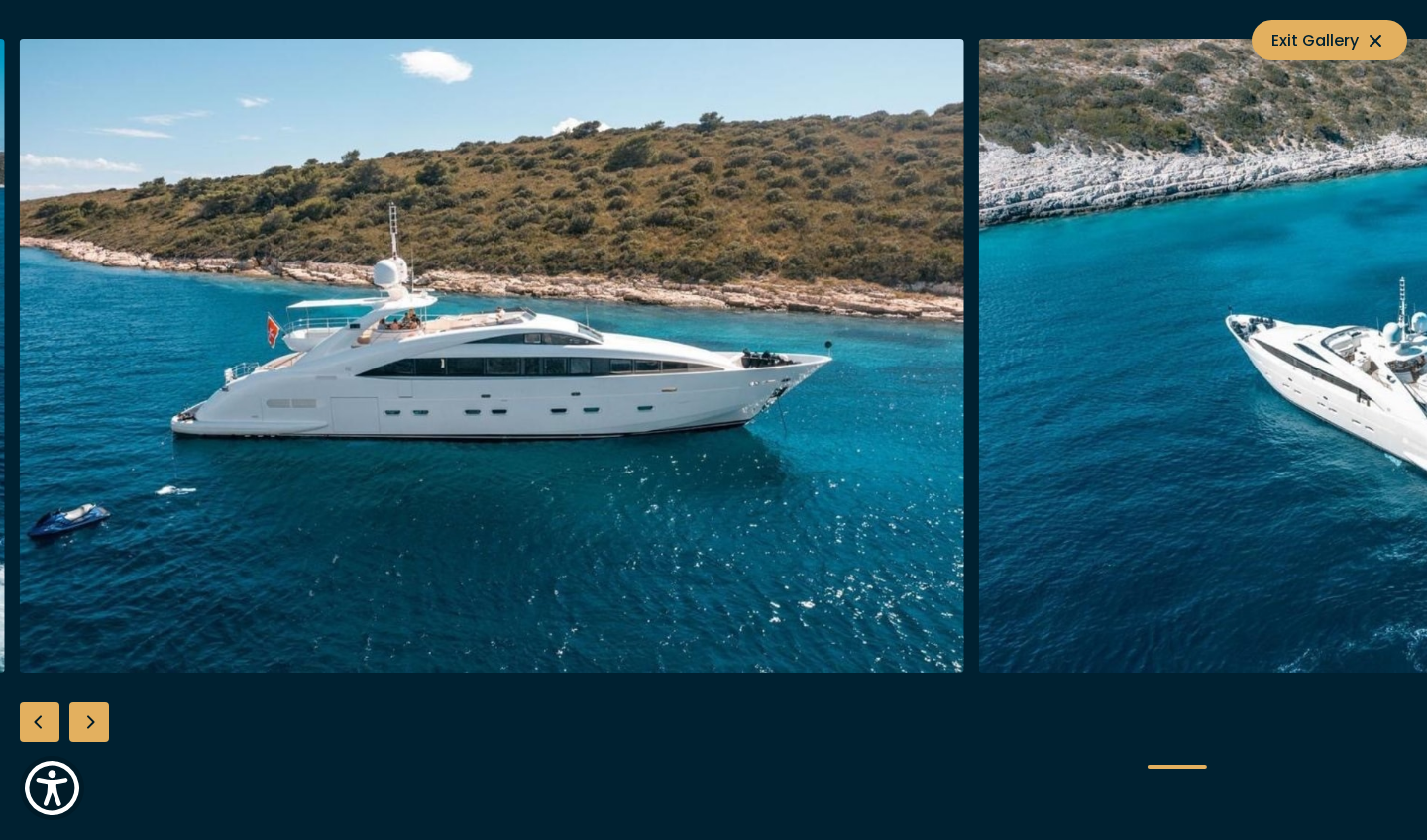 click at bounding box center [89, 722] 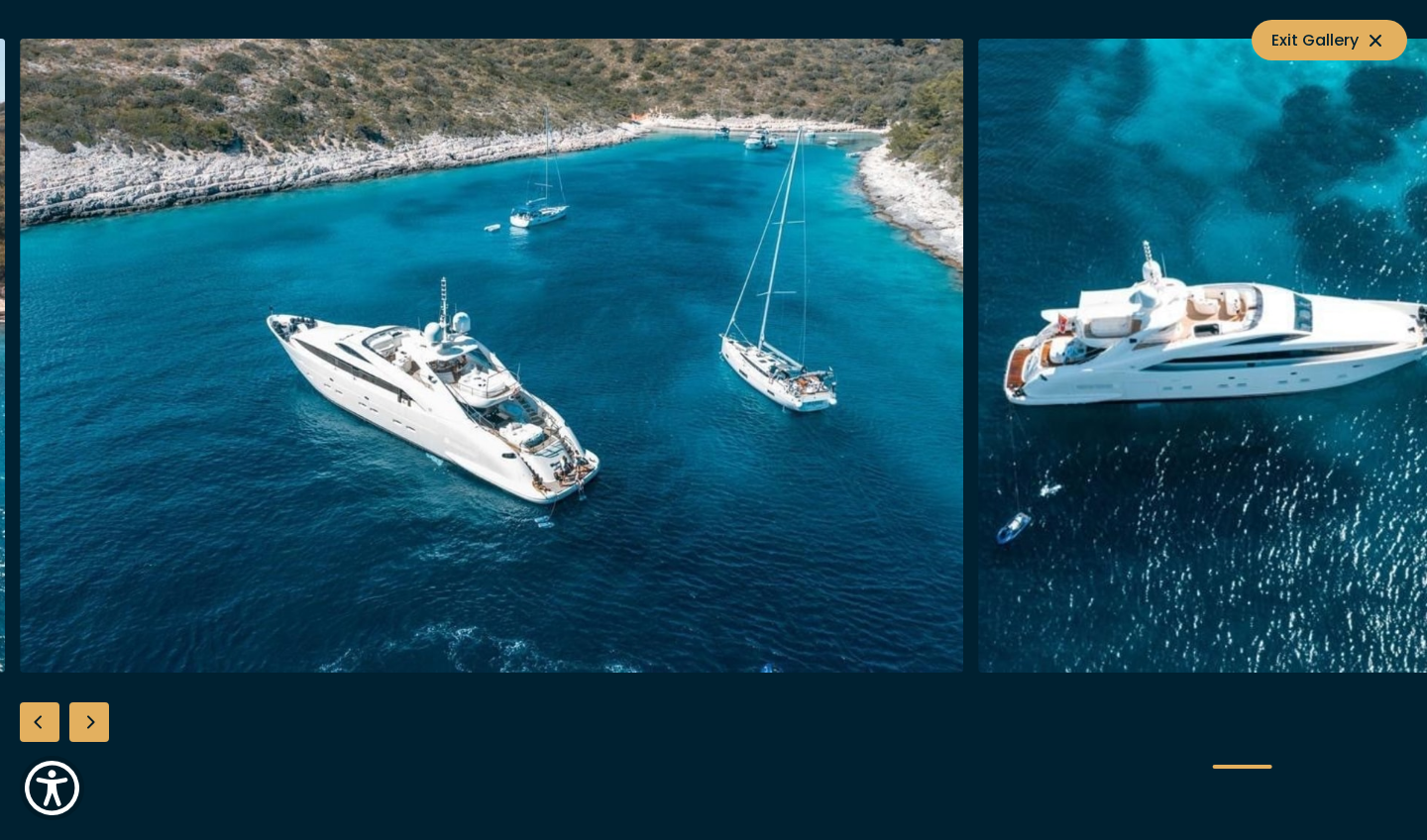 click at bounding box center [89, 722] 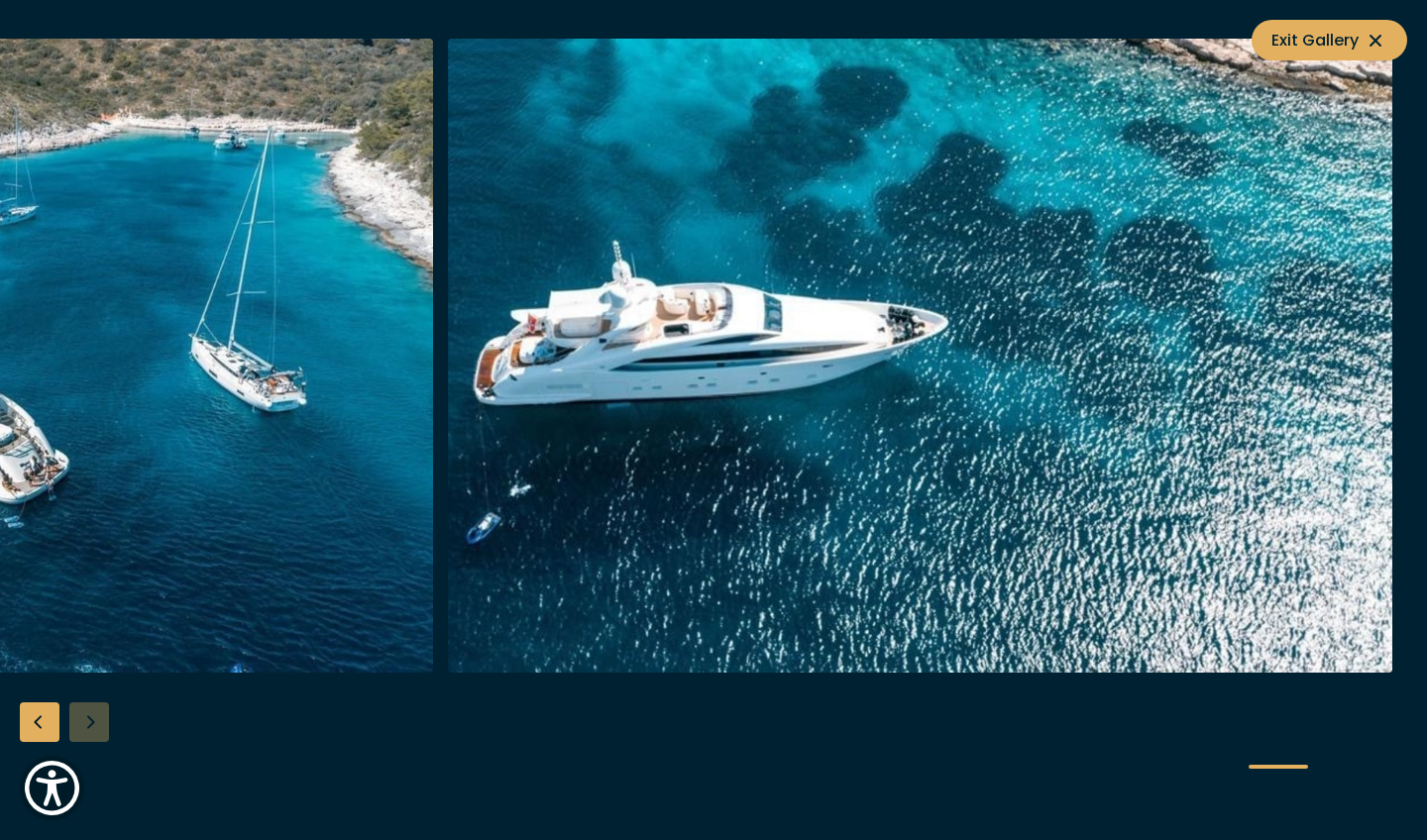 click at bounding box center [714, 420] 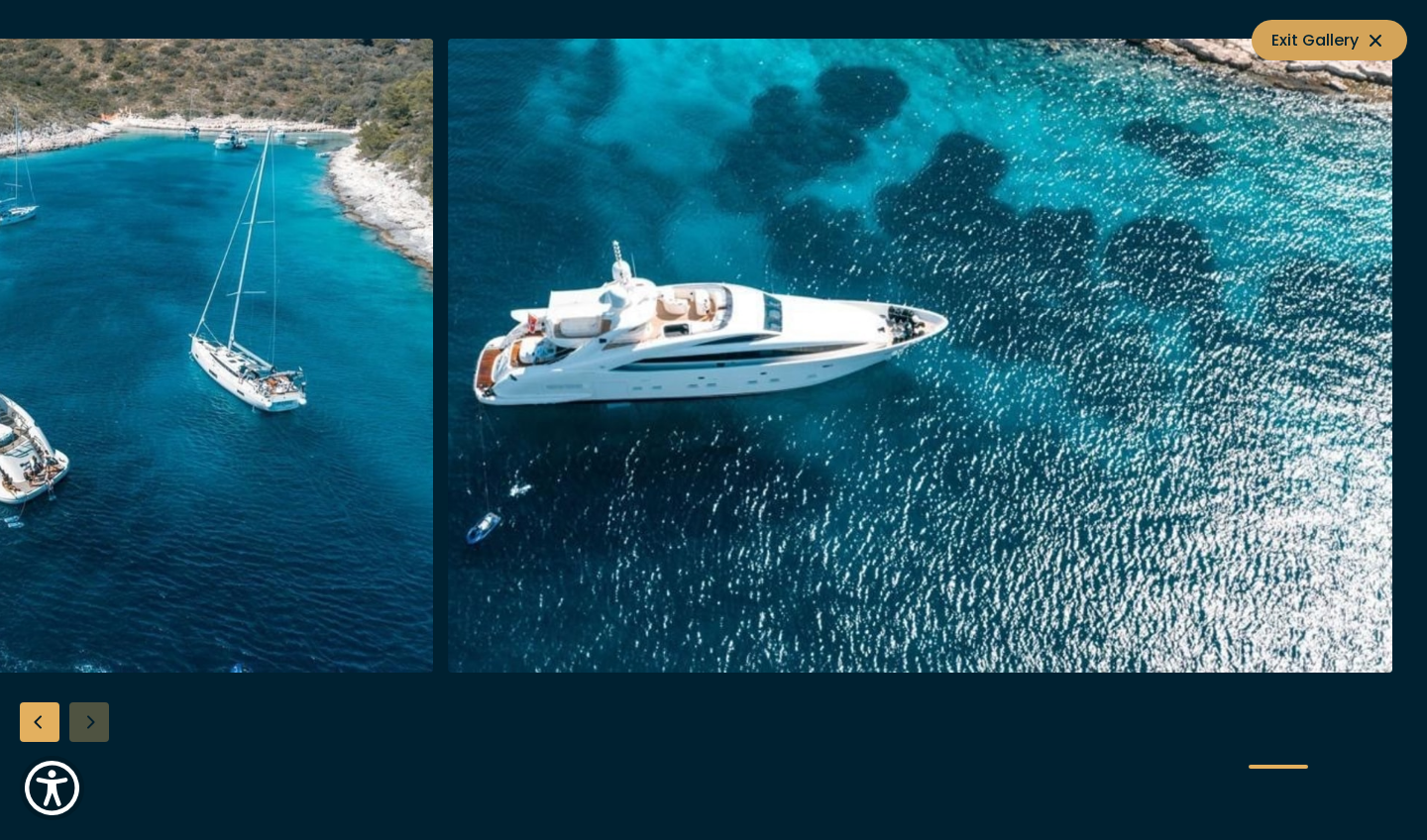 click 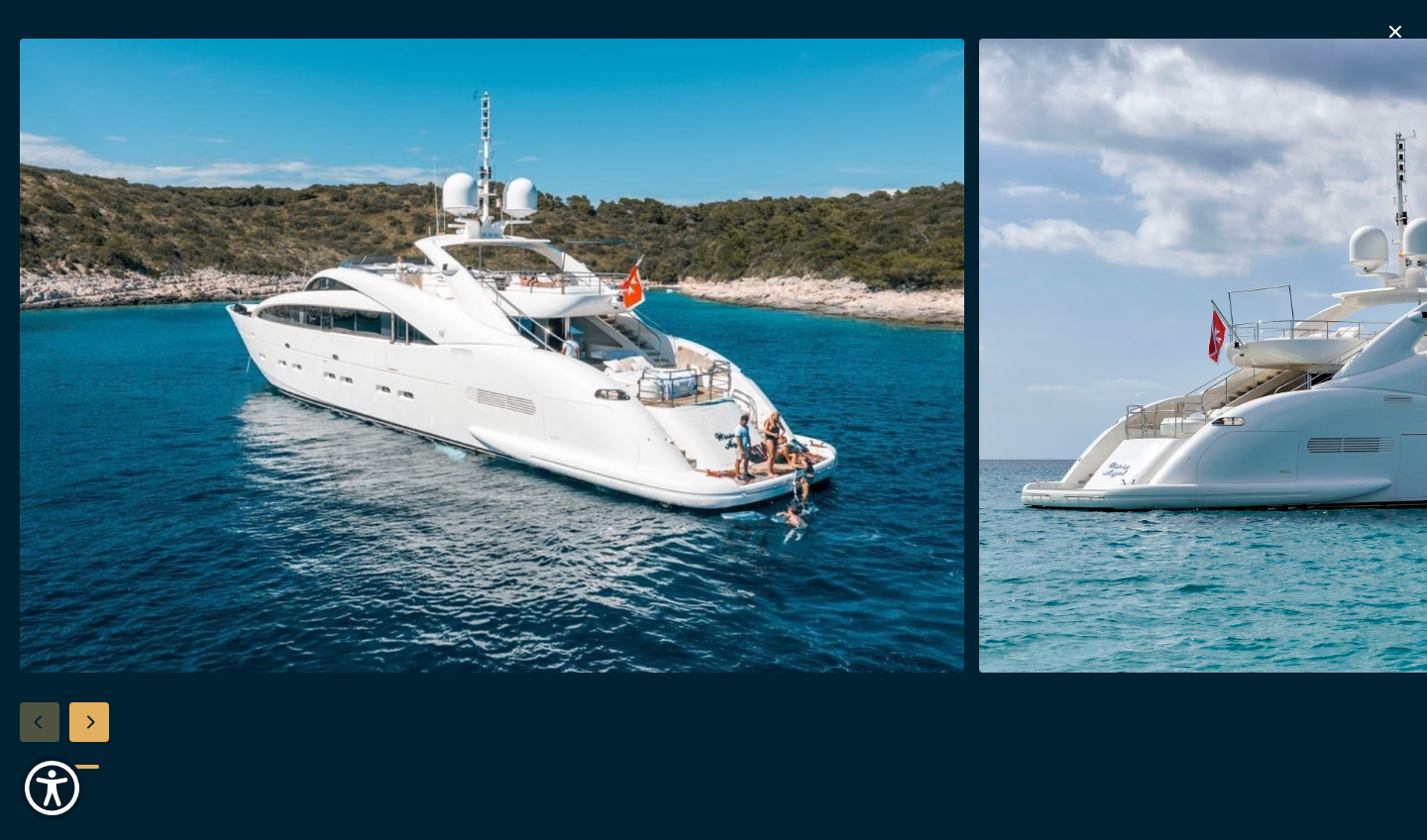scroll, scrollTop: 0, scrollLeft: 0, axis: both 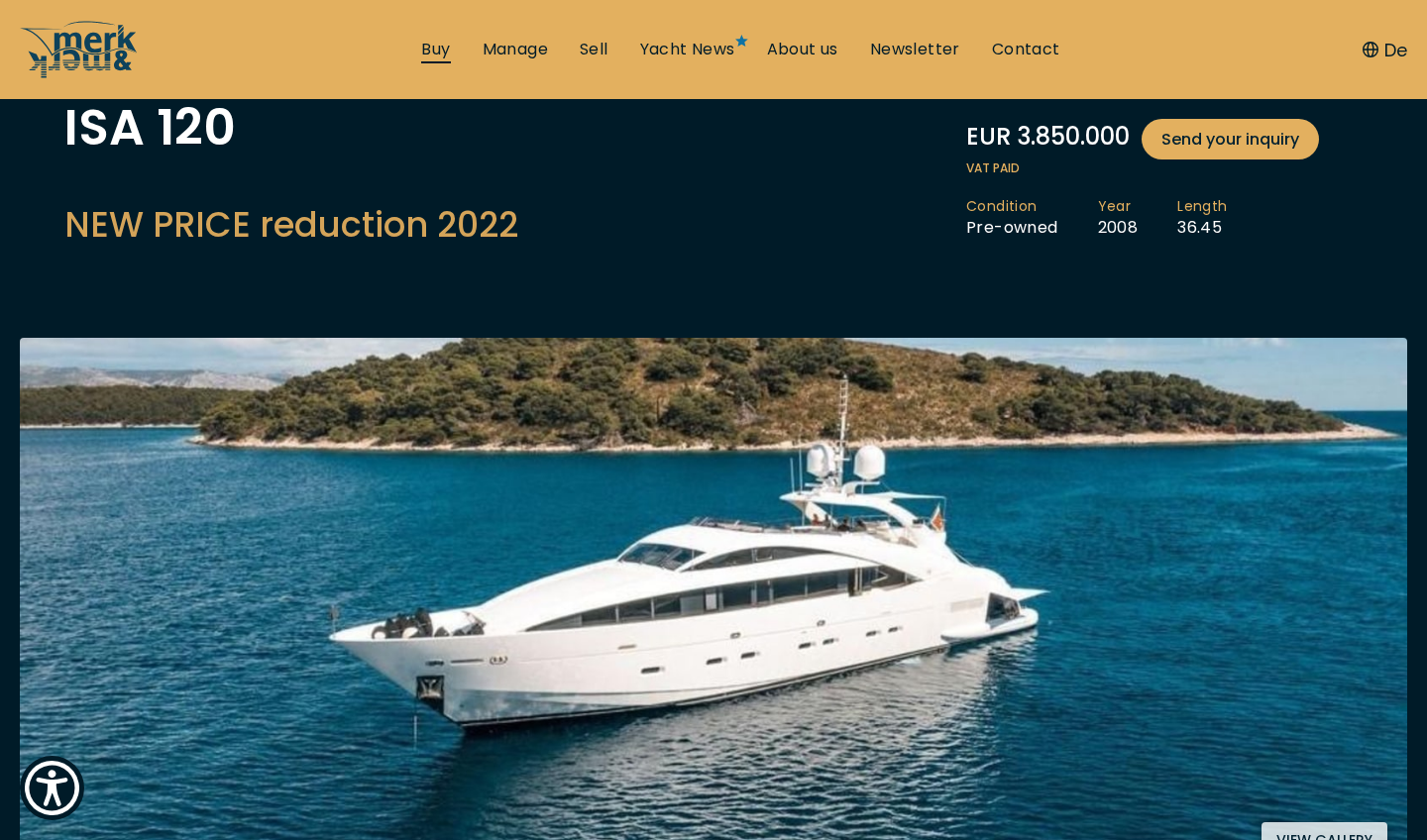 click on "Buy" at bounding box center [435, 50] 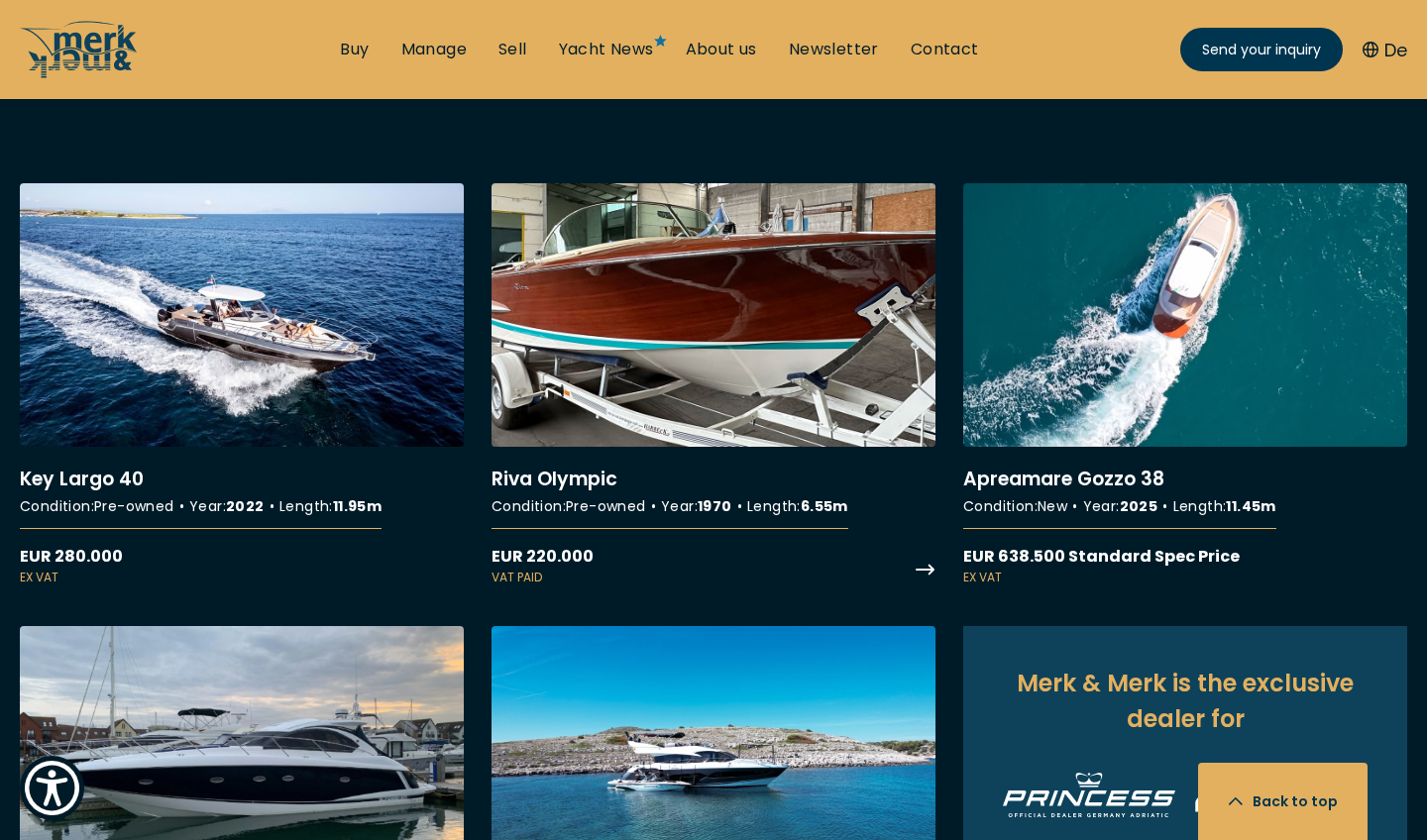 scroll, scrollTop: 1703, scrollLeft: 0, axis: vertical 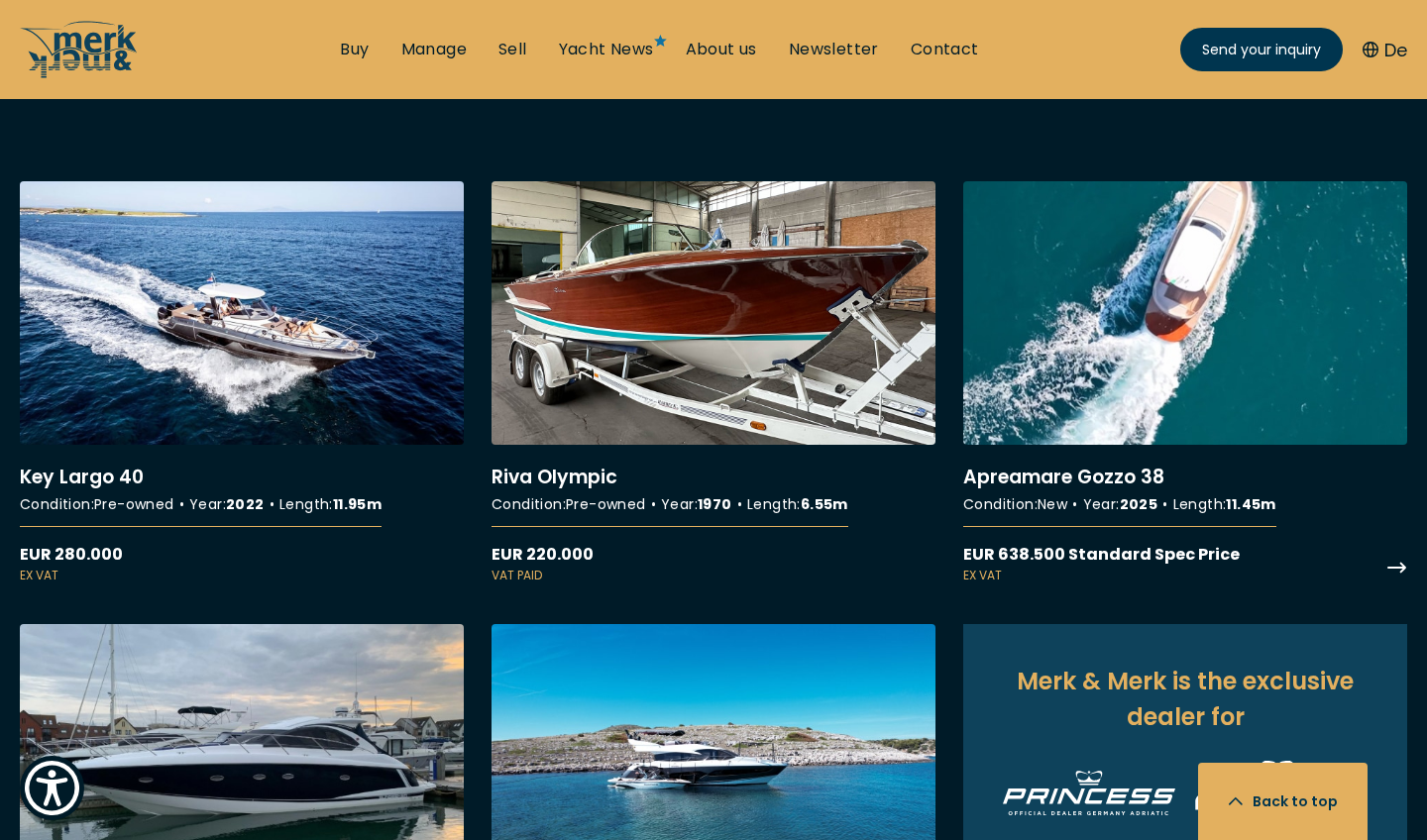 click on "More details about  Apreamare Gozzo 38" at bounding box center [1185, 382] 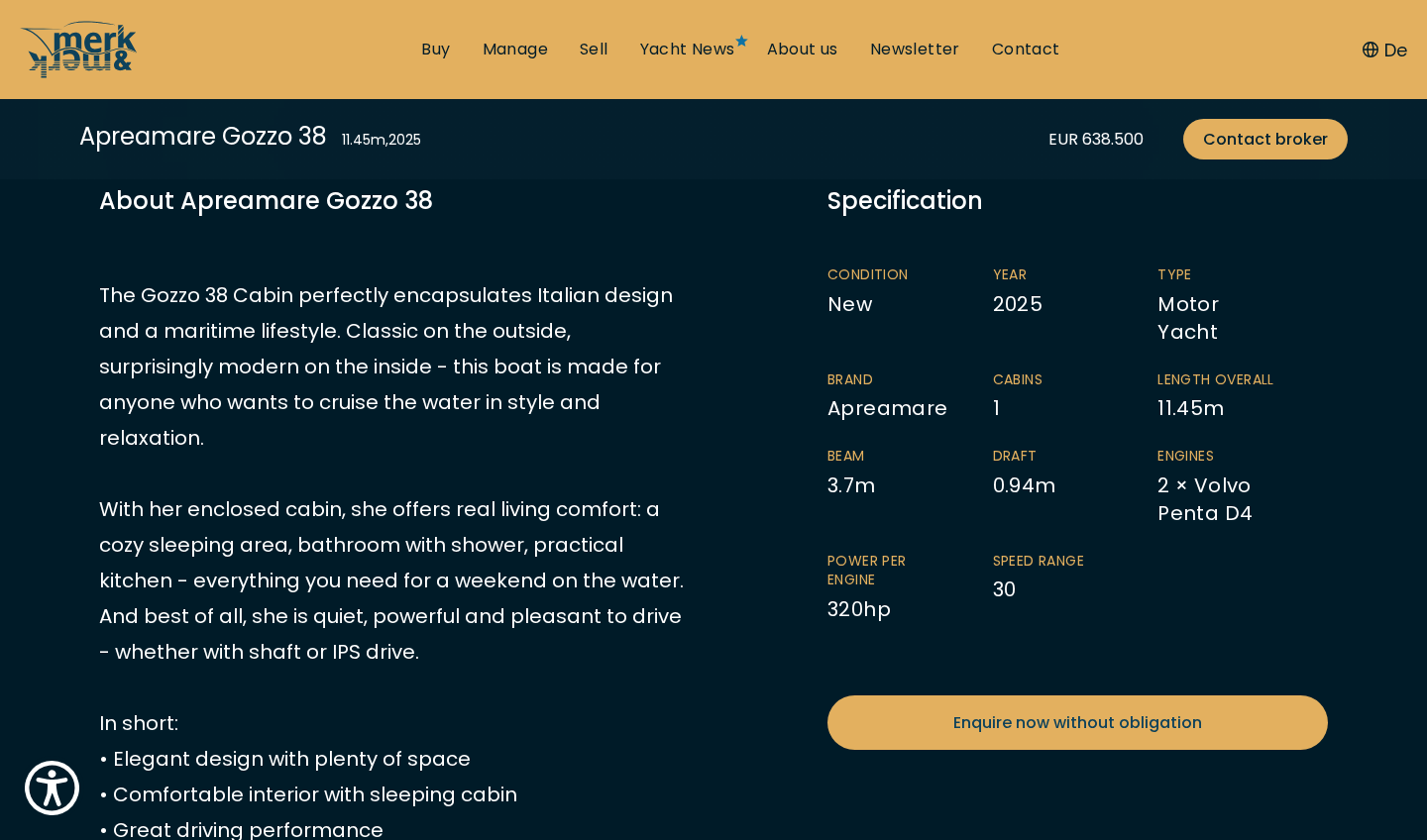 scroll, scrollTop: 548, scrollLeft: 0, axis: vertical 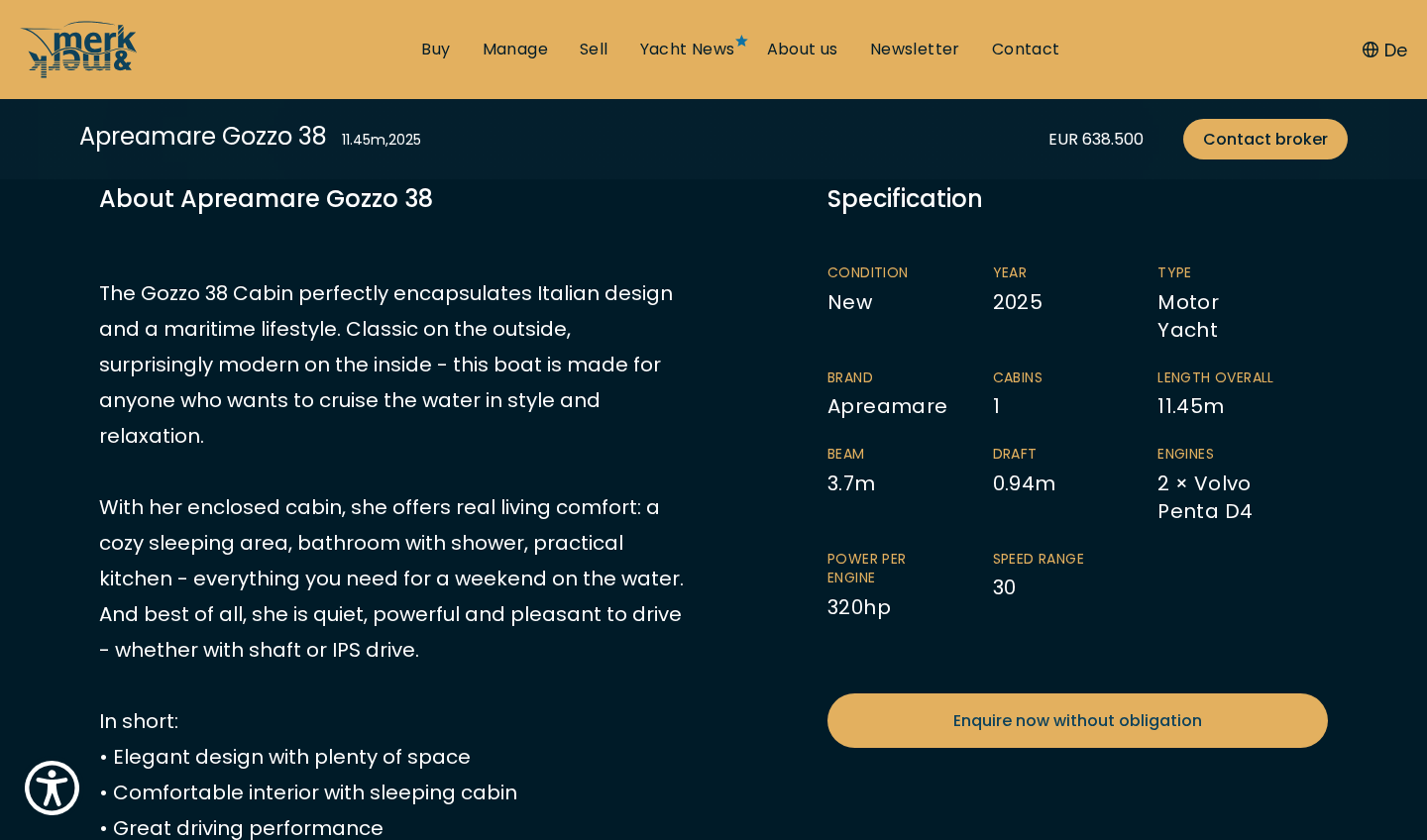 click on "View gallery" at bounding box center [1324, -36] 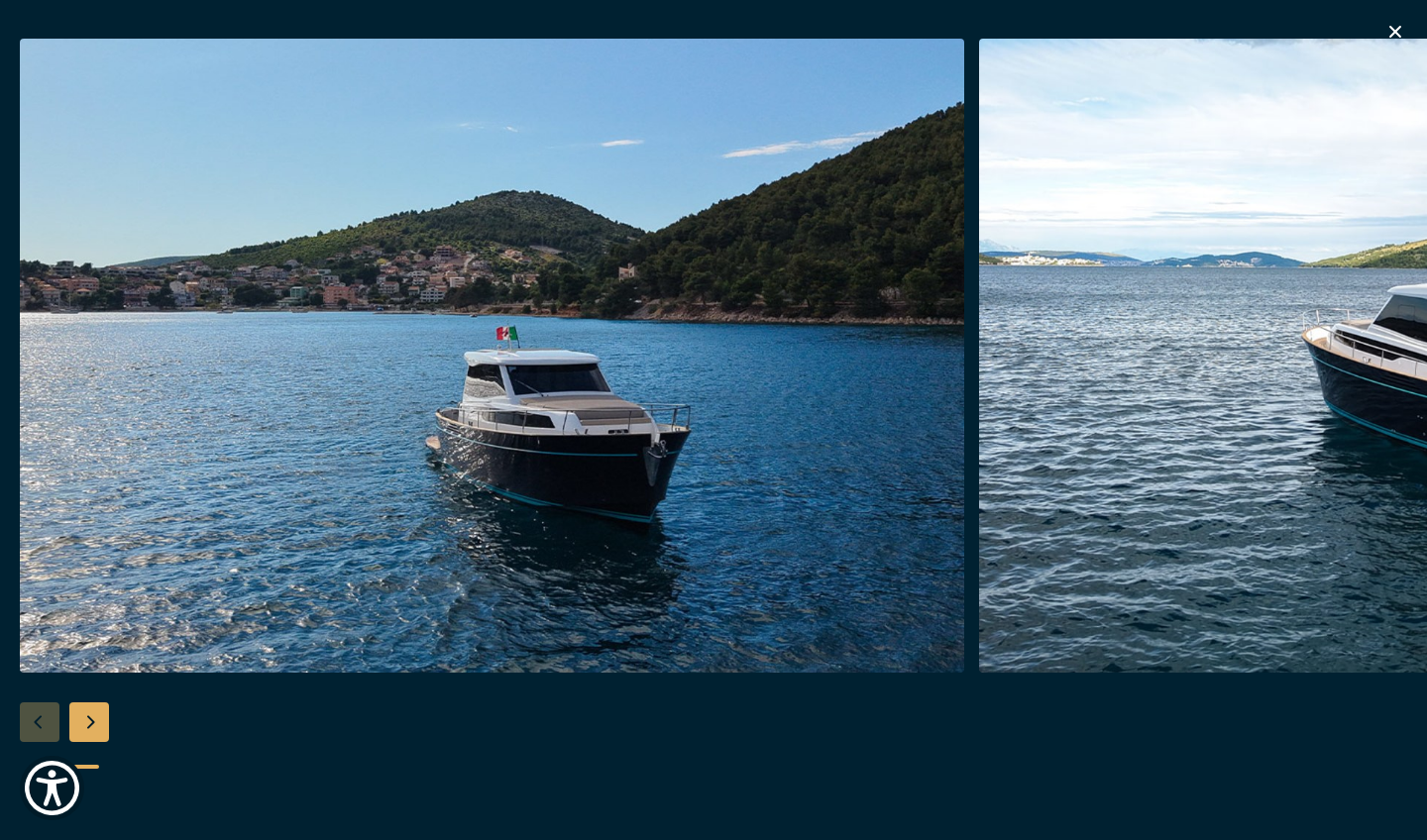 click at bounding box center [89, 722] 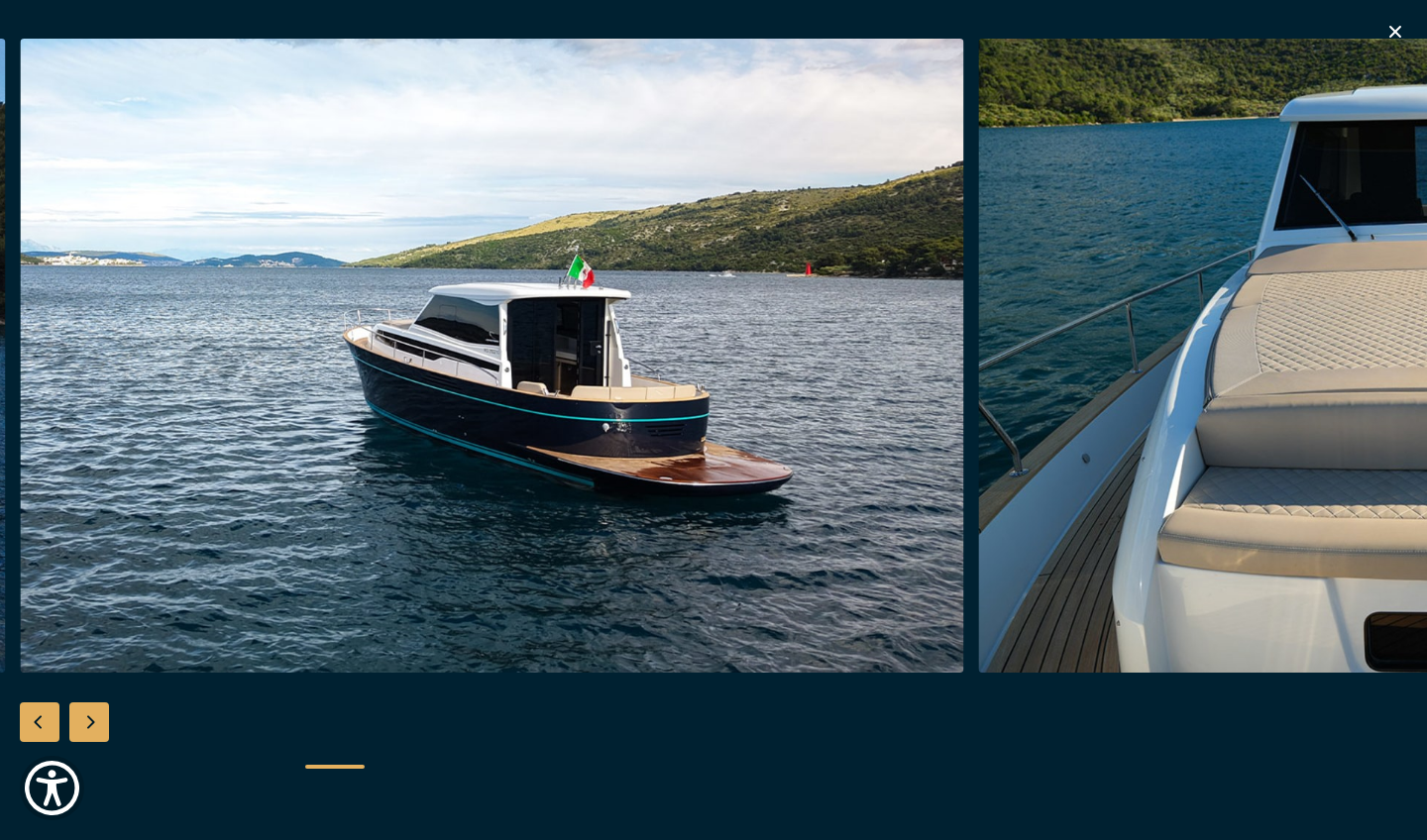click at bounding box center [89, 722] 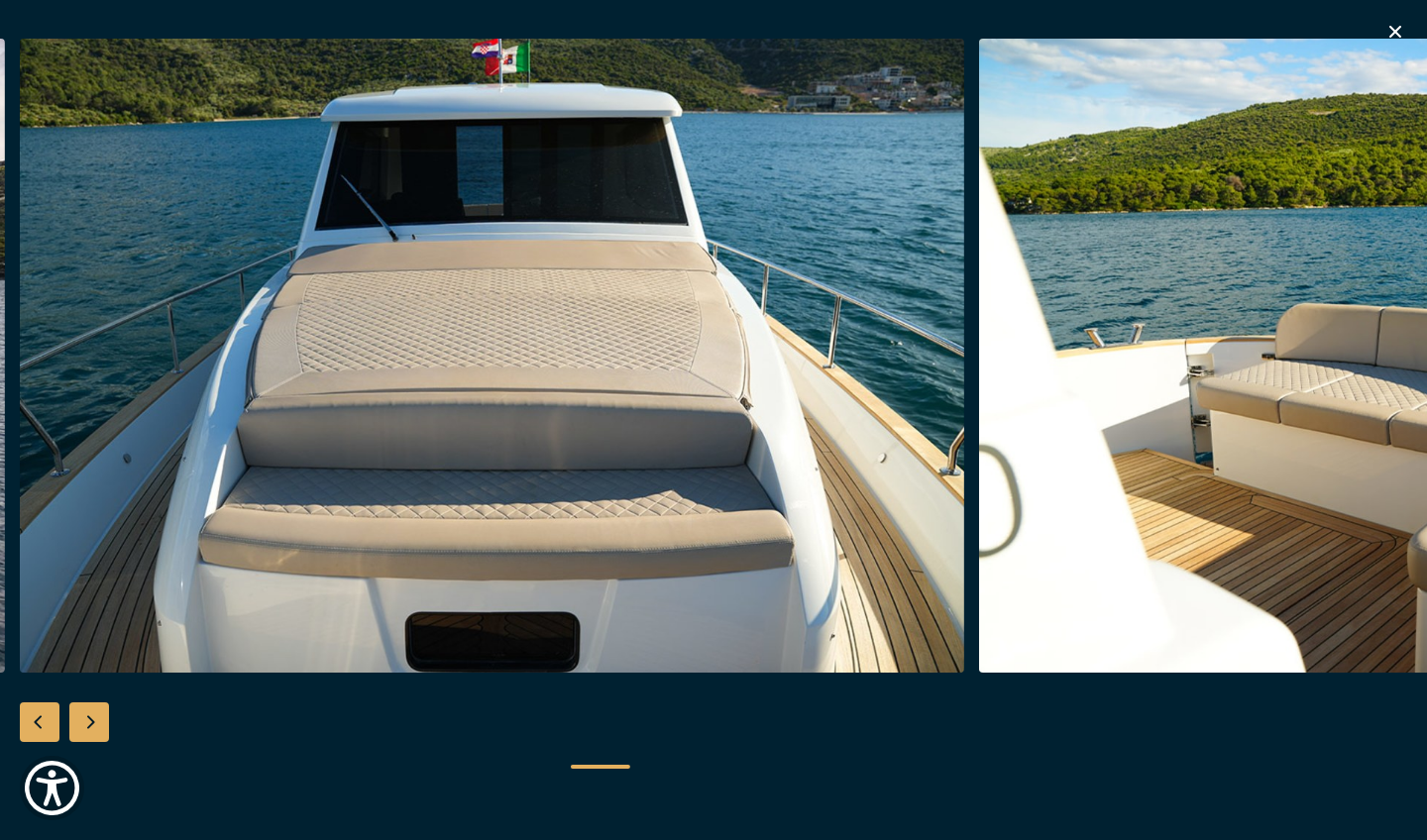 click at bounding box center [89, 722] 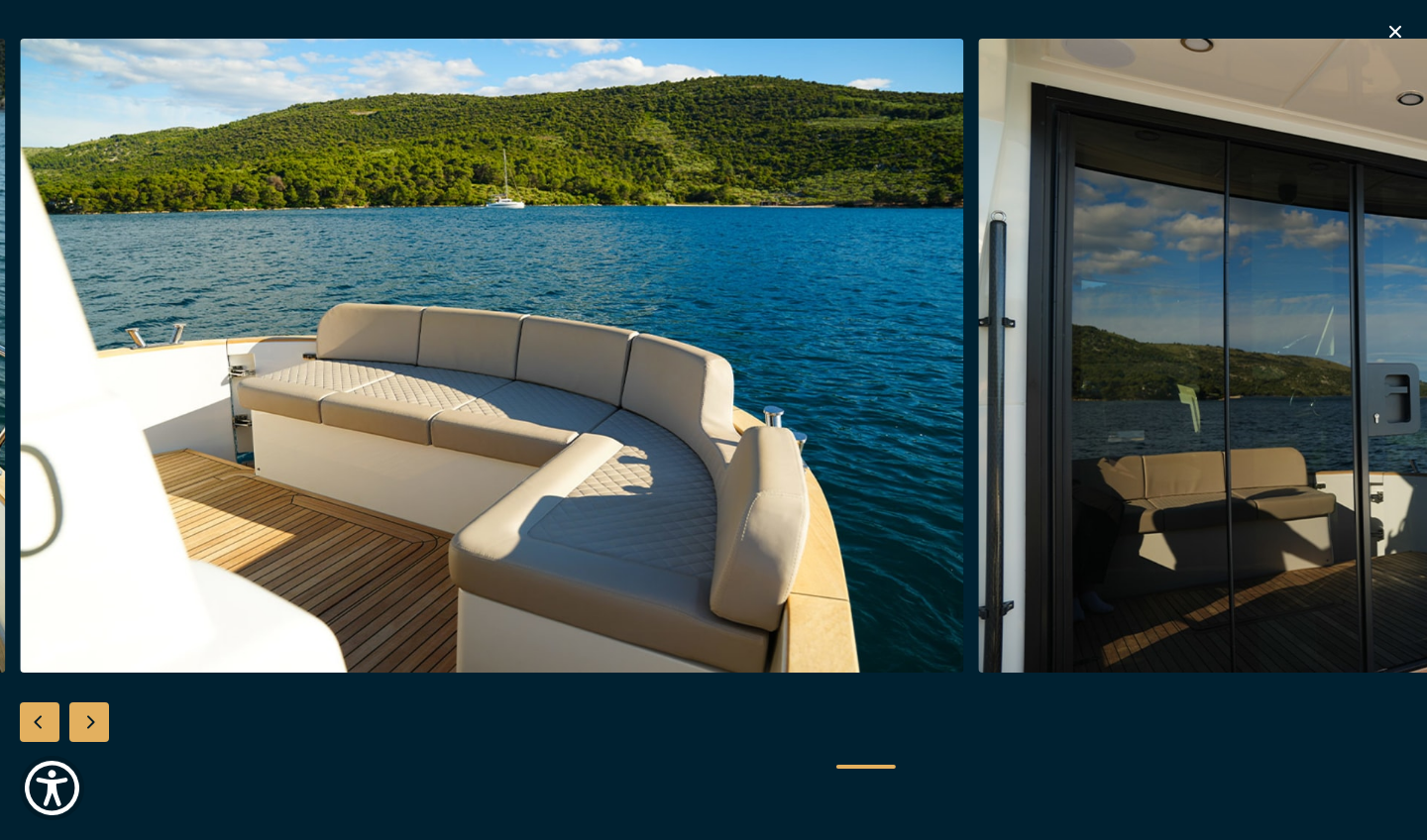 click at bounding box center (89, 722) 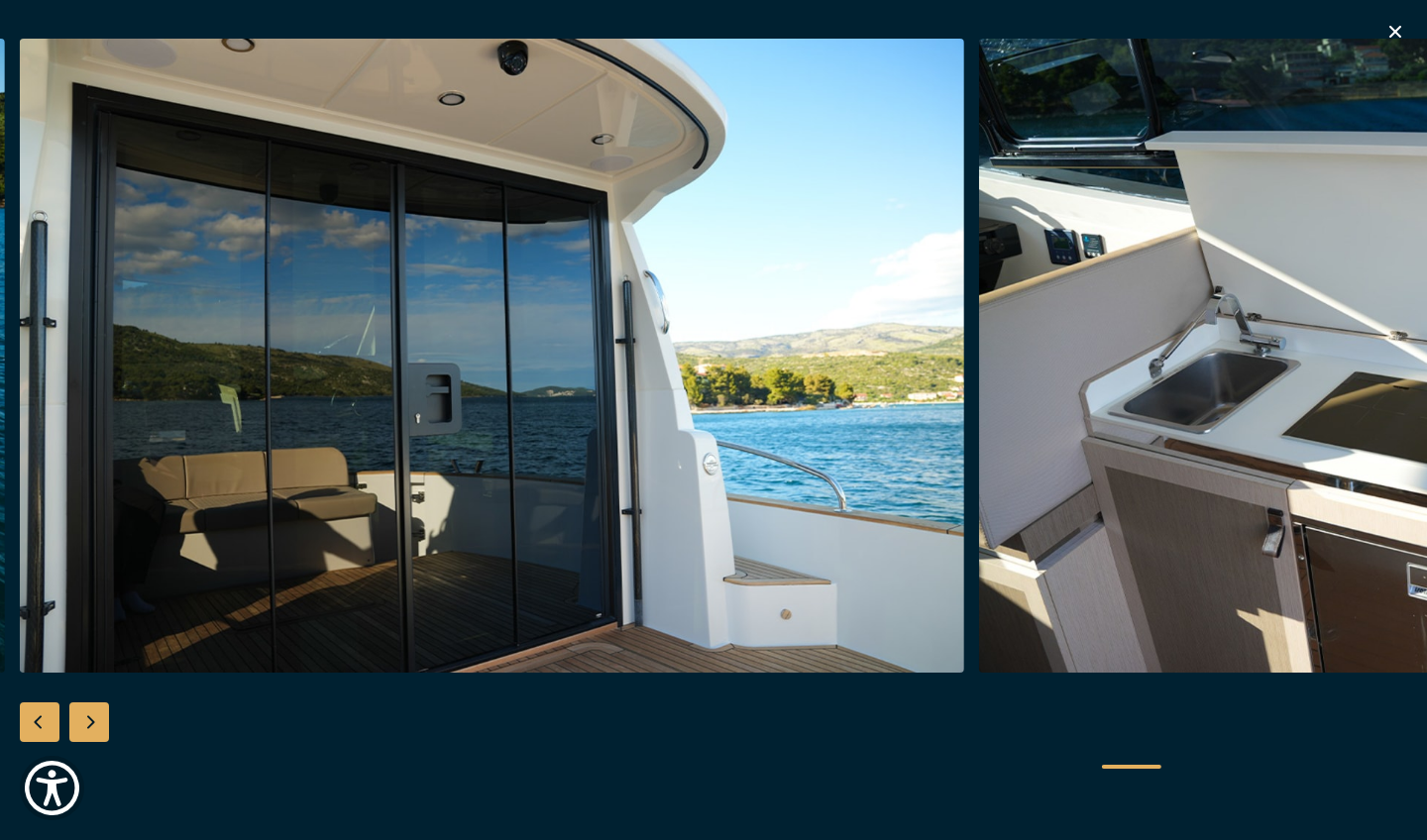 click at bounding box center (89, 722) 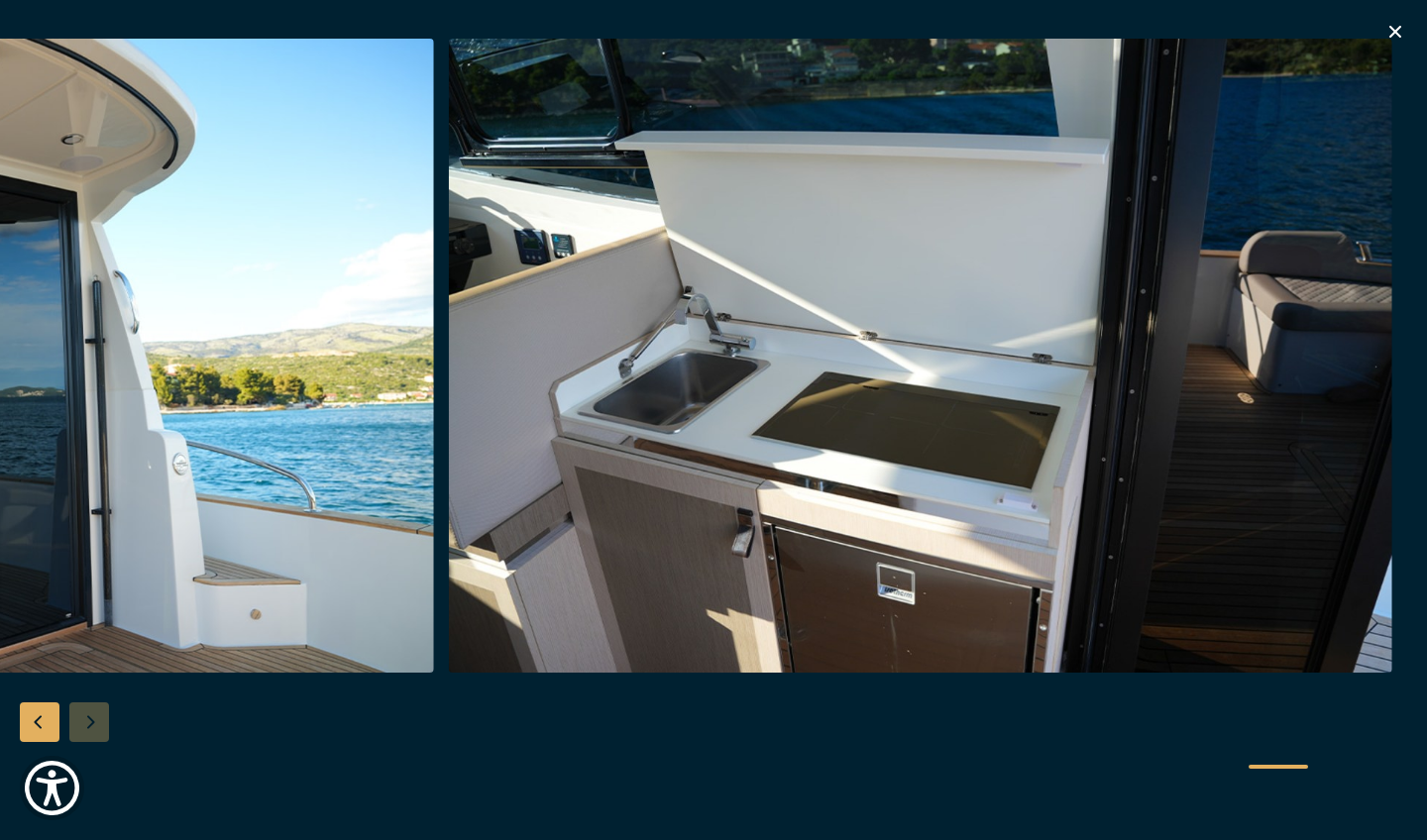 click at bounding box center [714, 420] 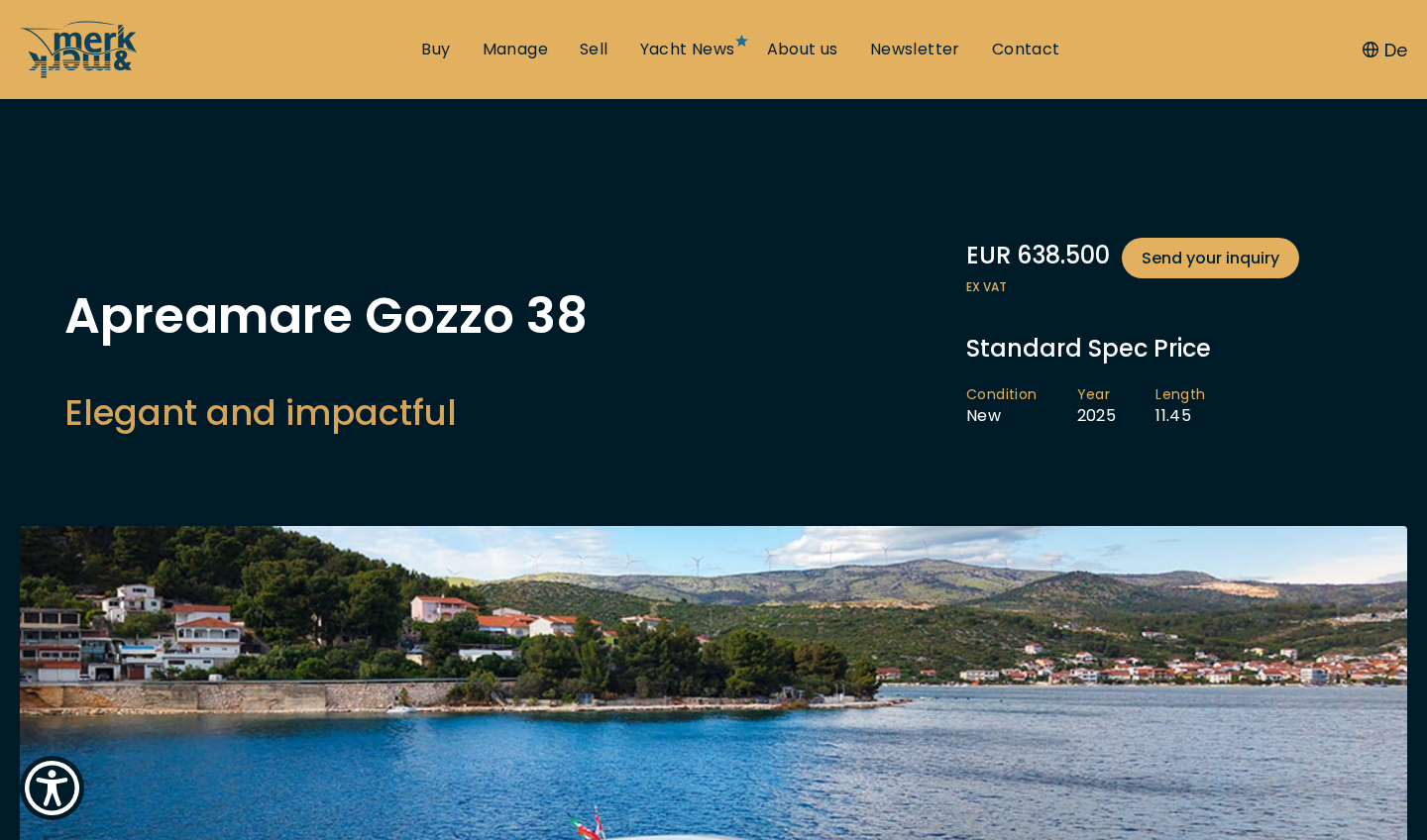scroll, scrollTop: 0, scrollLeft: 0, axis: both 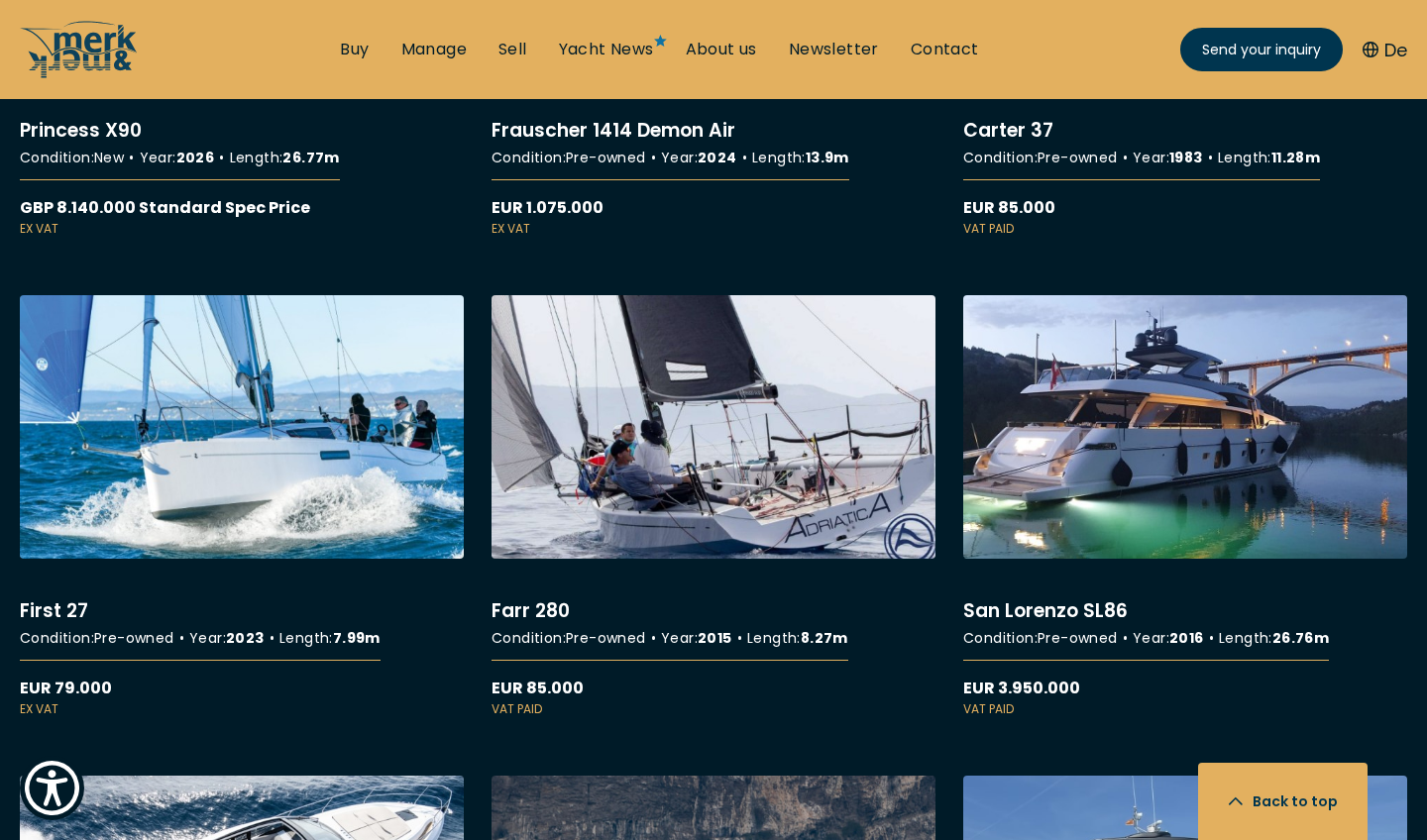 click on "More details about  San Lorenzo SL86" at bounding box center [1185, 506] 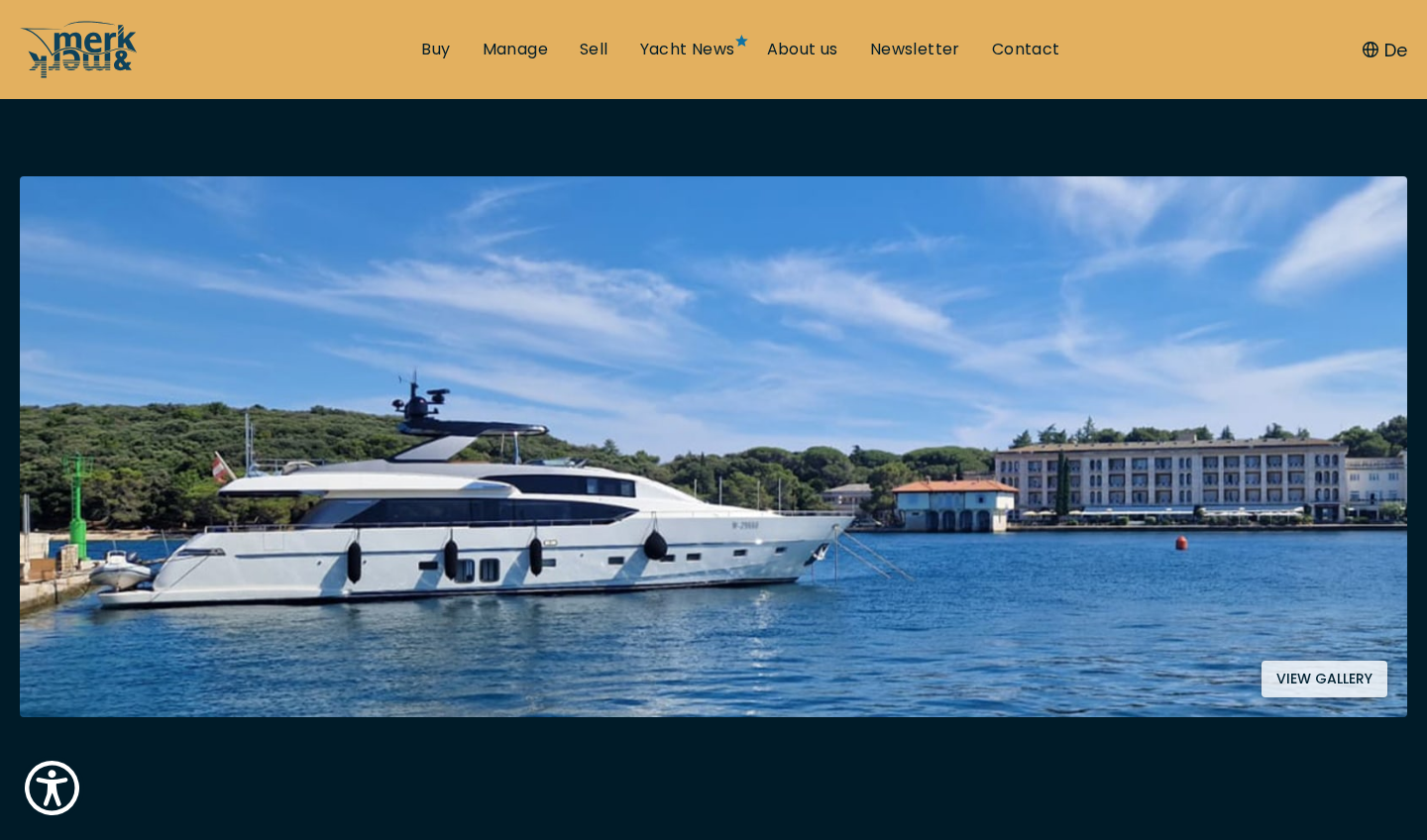 scroll, scrollTop: 347, scrollLeft: 0, axis: vertical 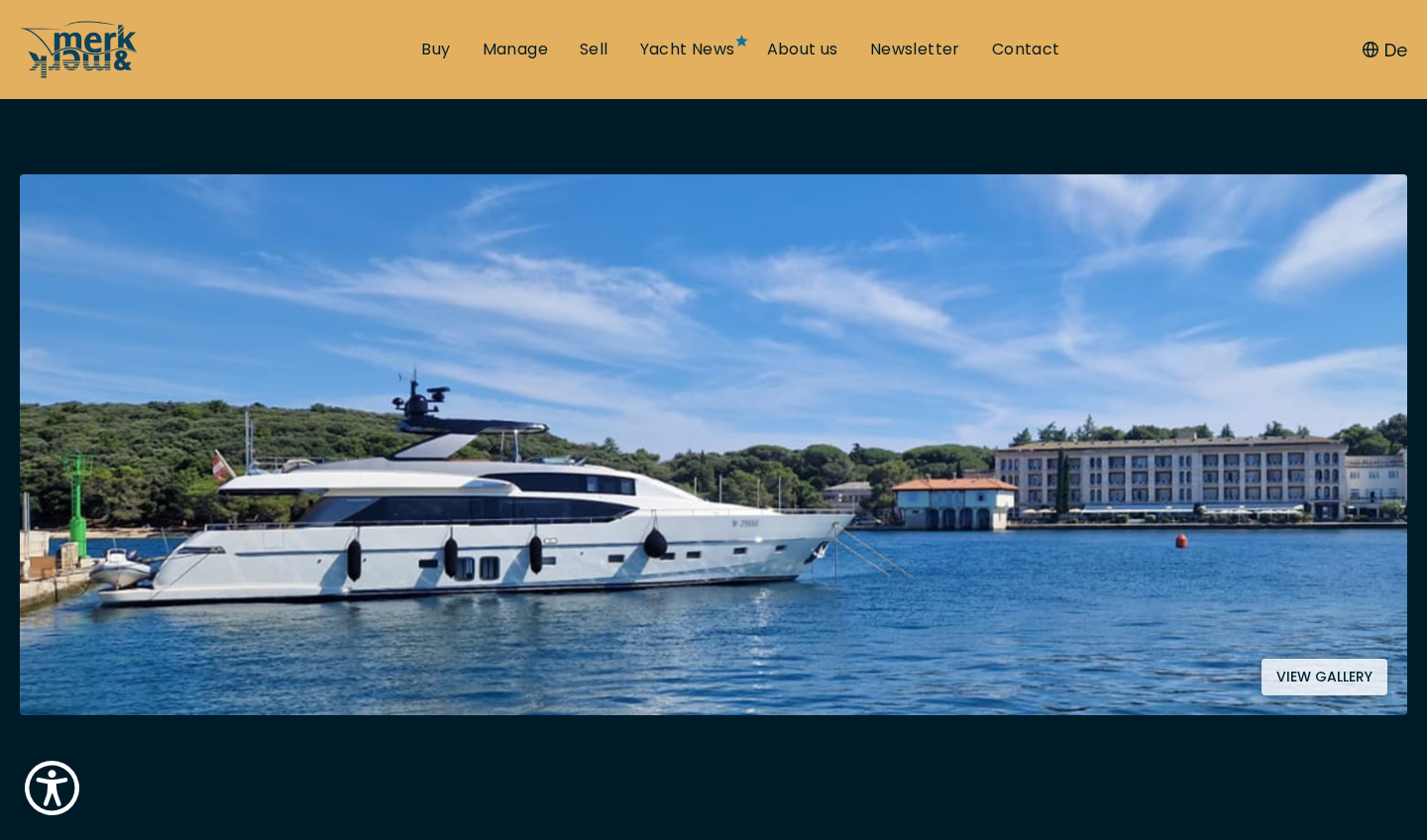 click on "View gallery" at bounding box center [1324, 677] 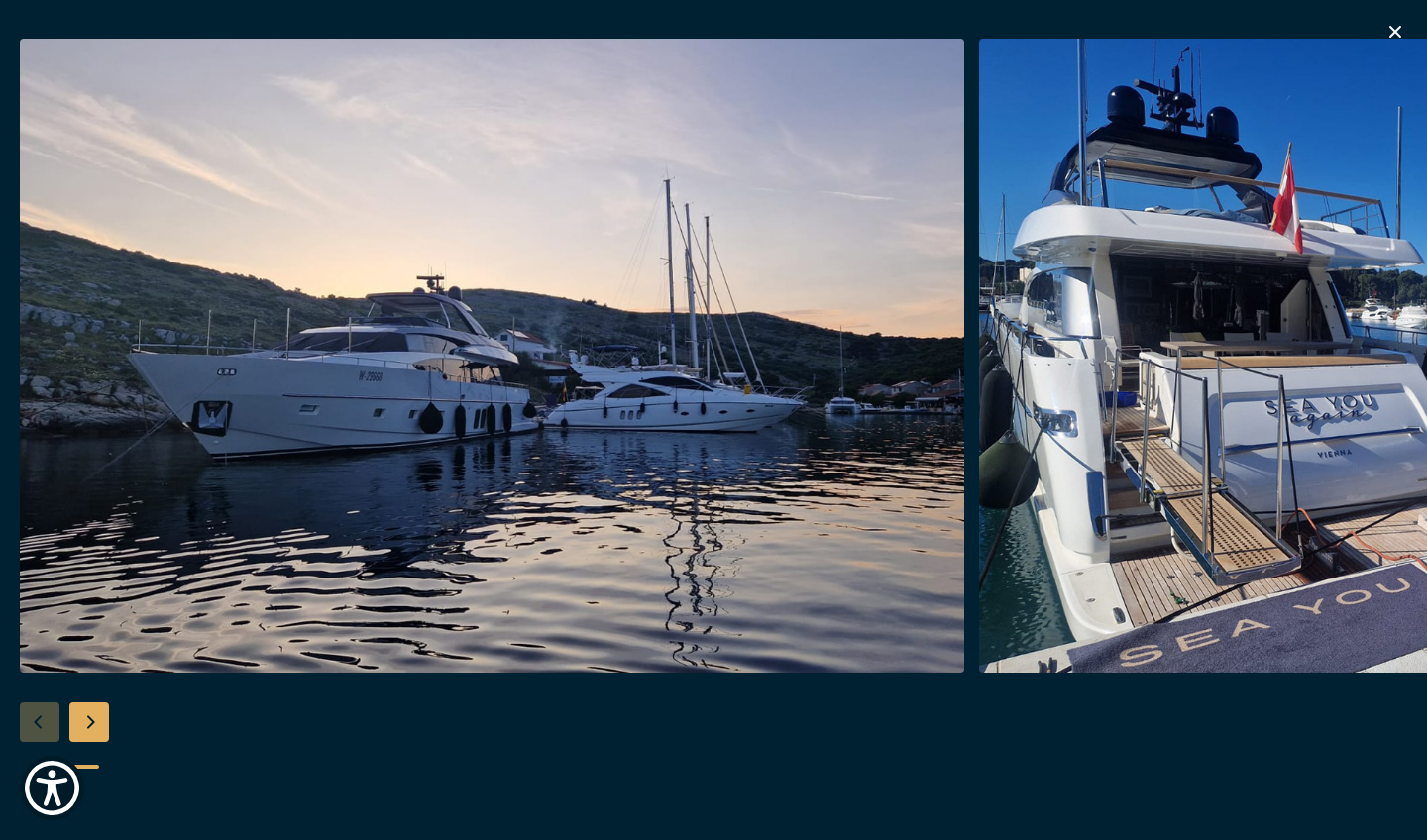 click at bounding box center (89, 722) 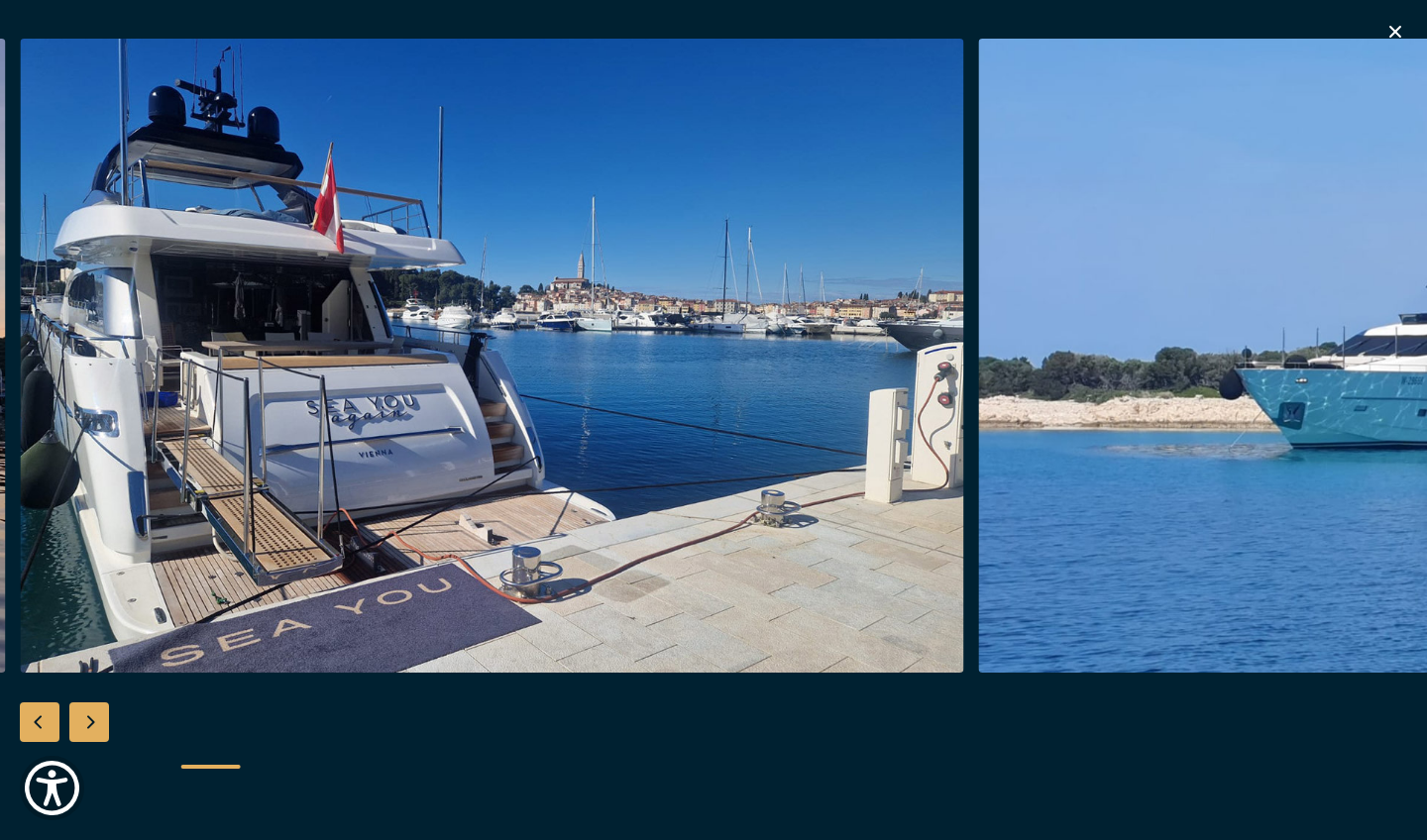 click at bounding box center (89, 722) 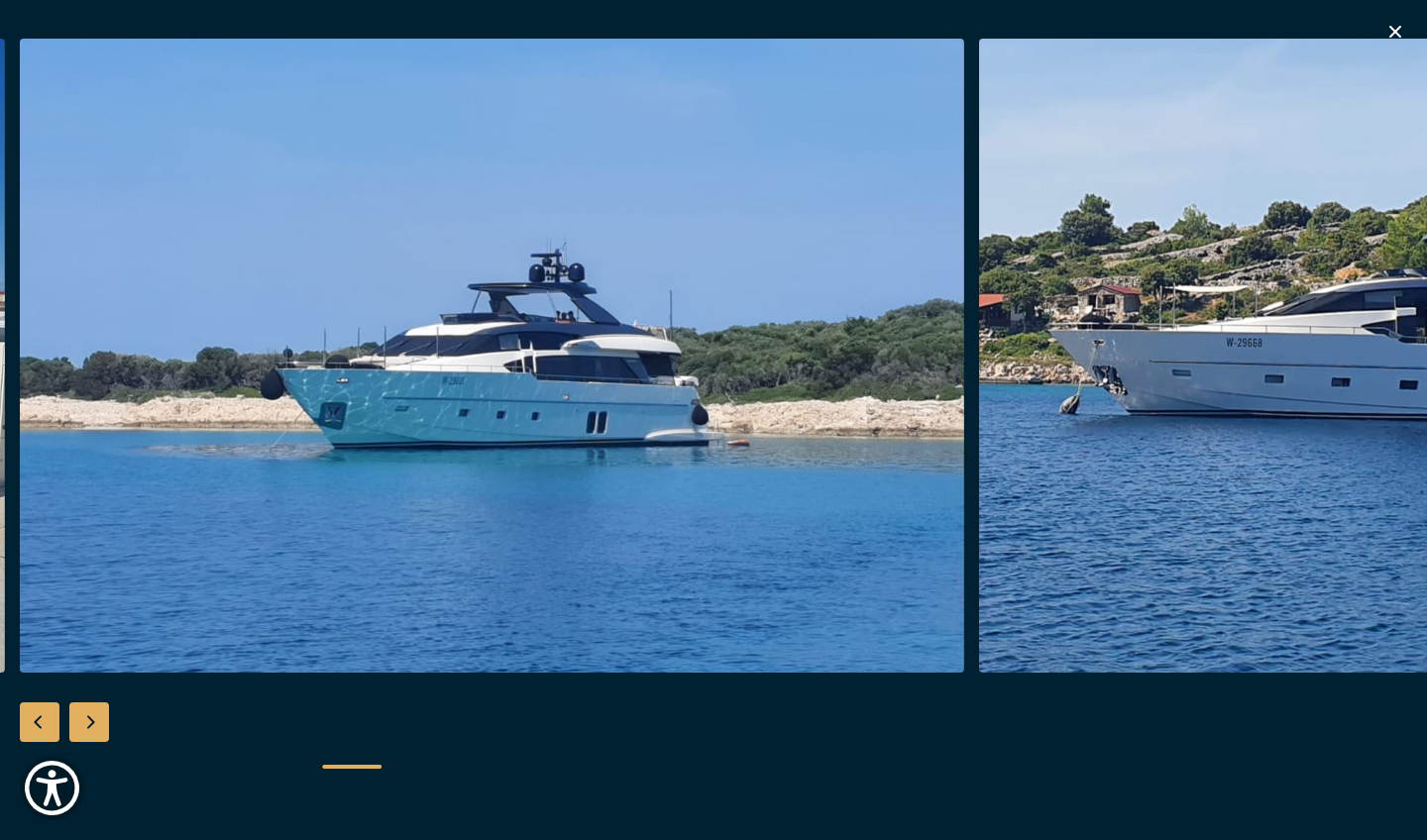 click at bounding box center (89, 722) 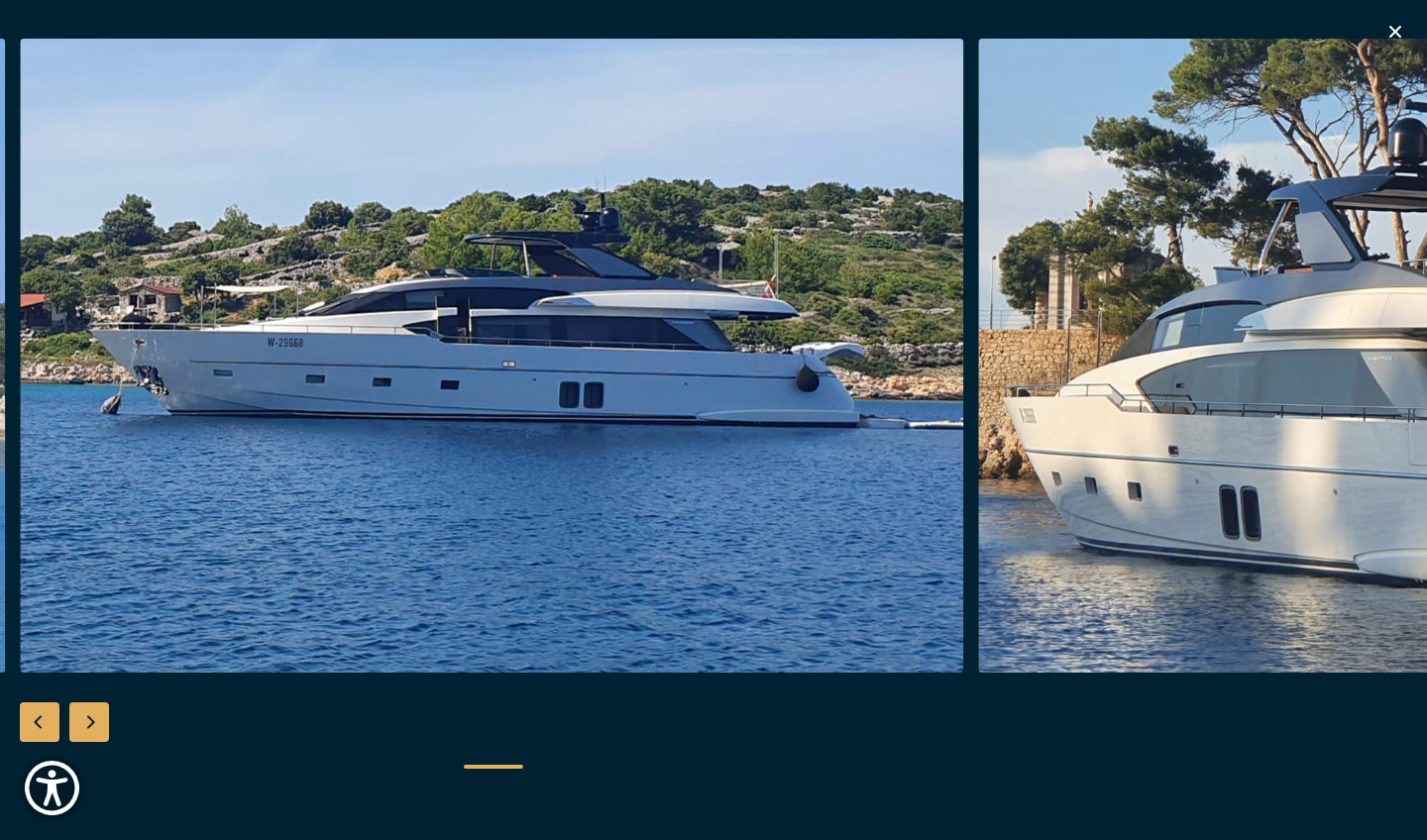 click at bounding box center (89, 722) 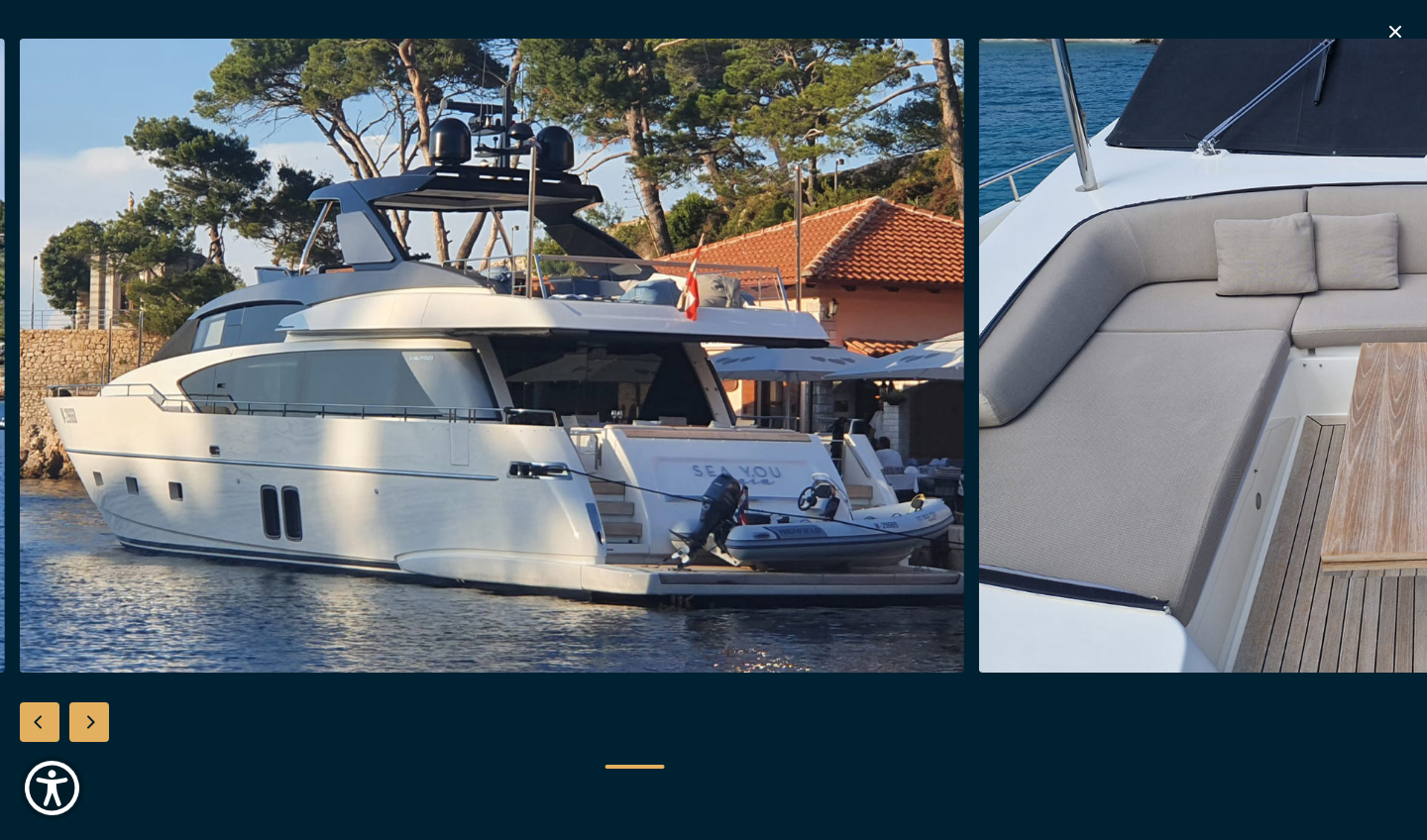click at bounding box center (89, 722) 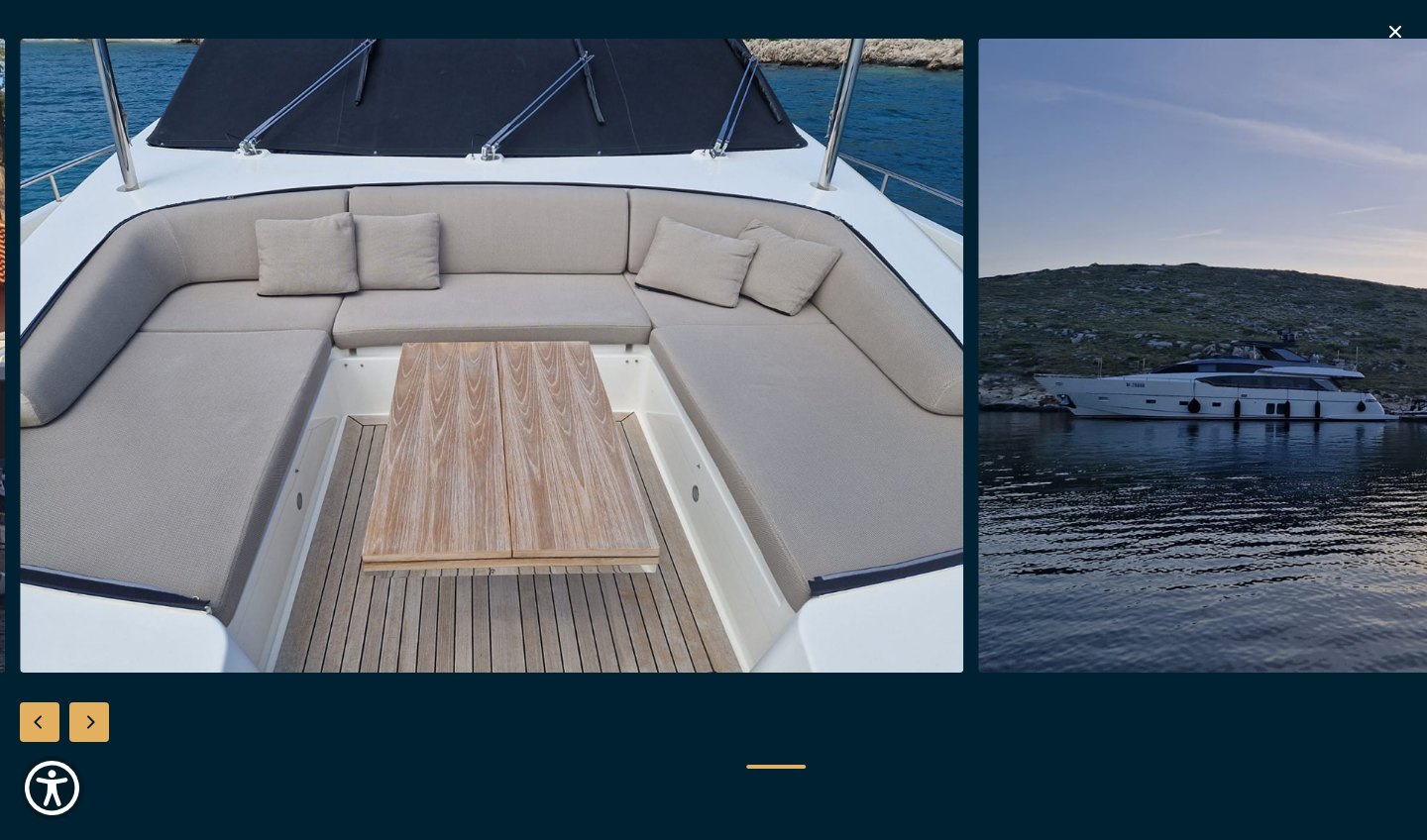 click at bounding box center [89, 722] 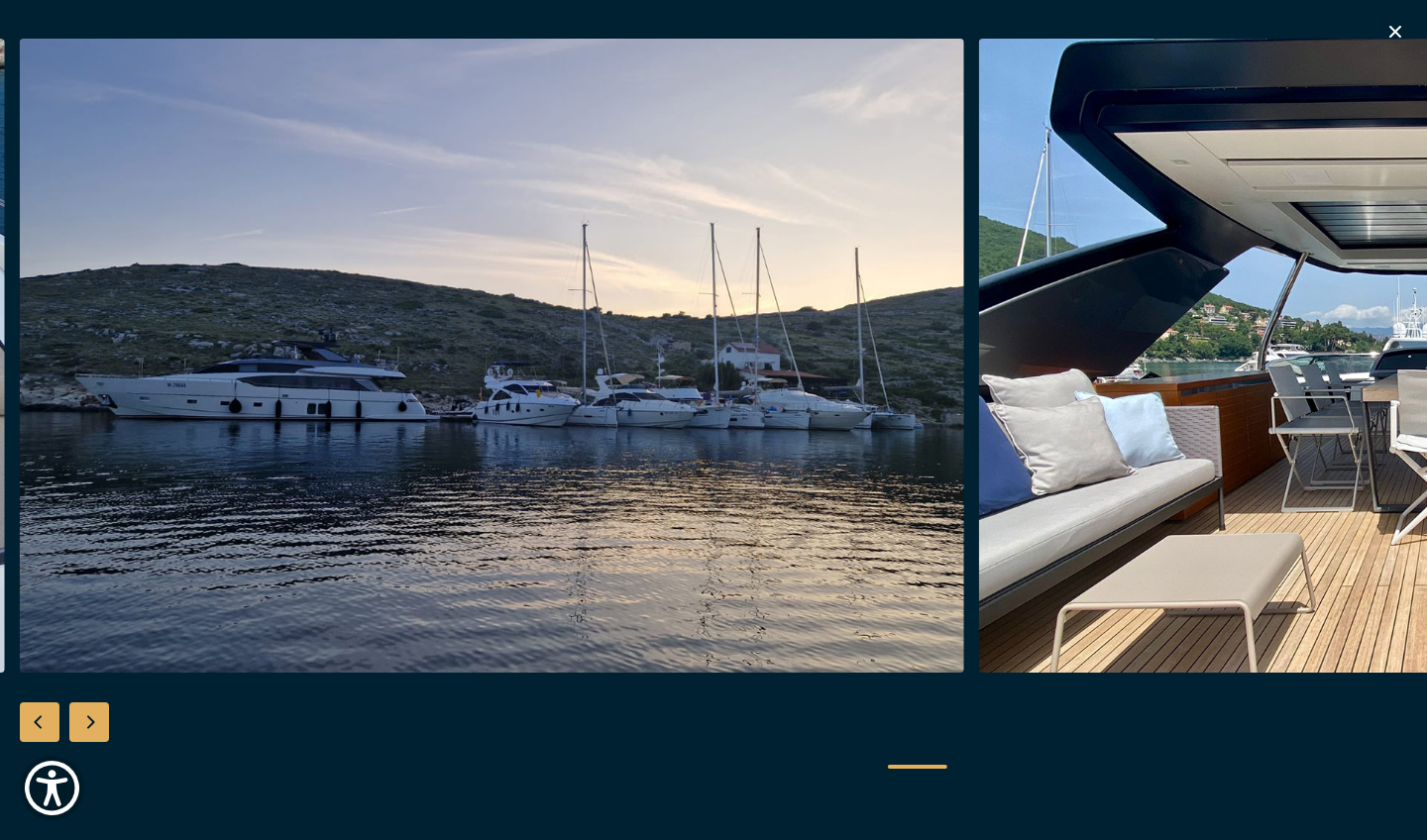click at bounding box center [89, 722] 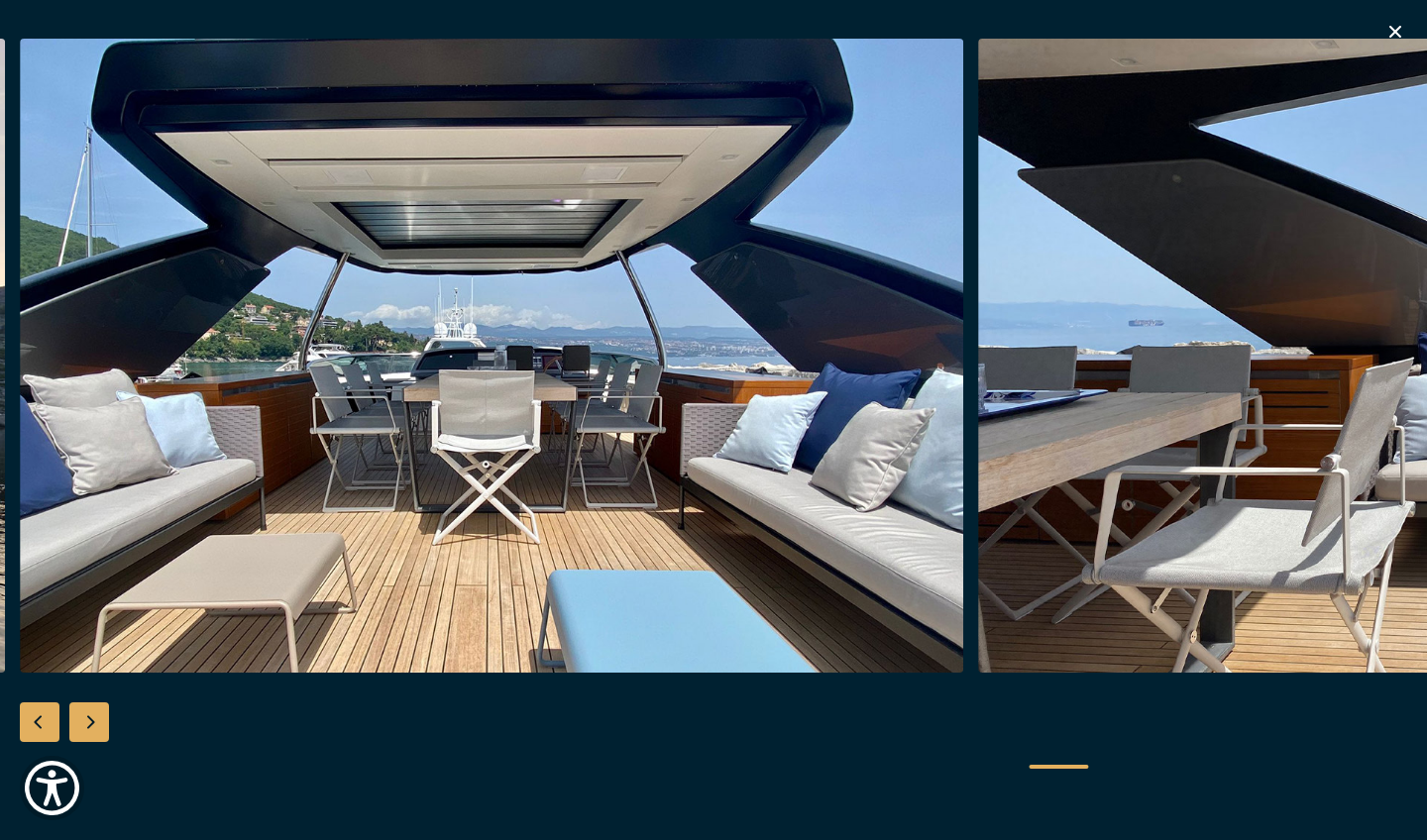 click at bounding box center [89, 722] 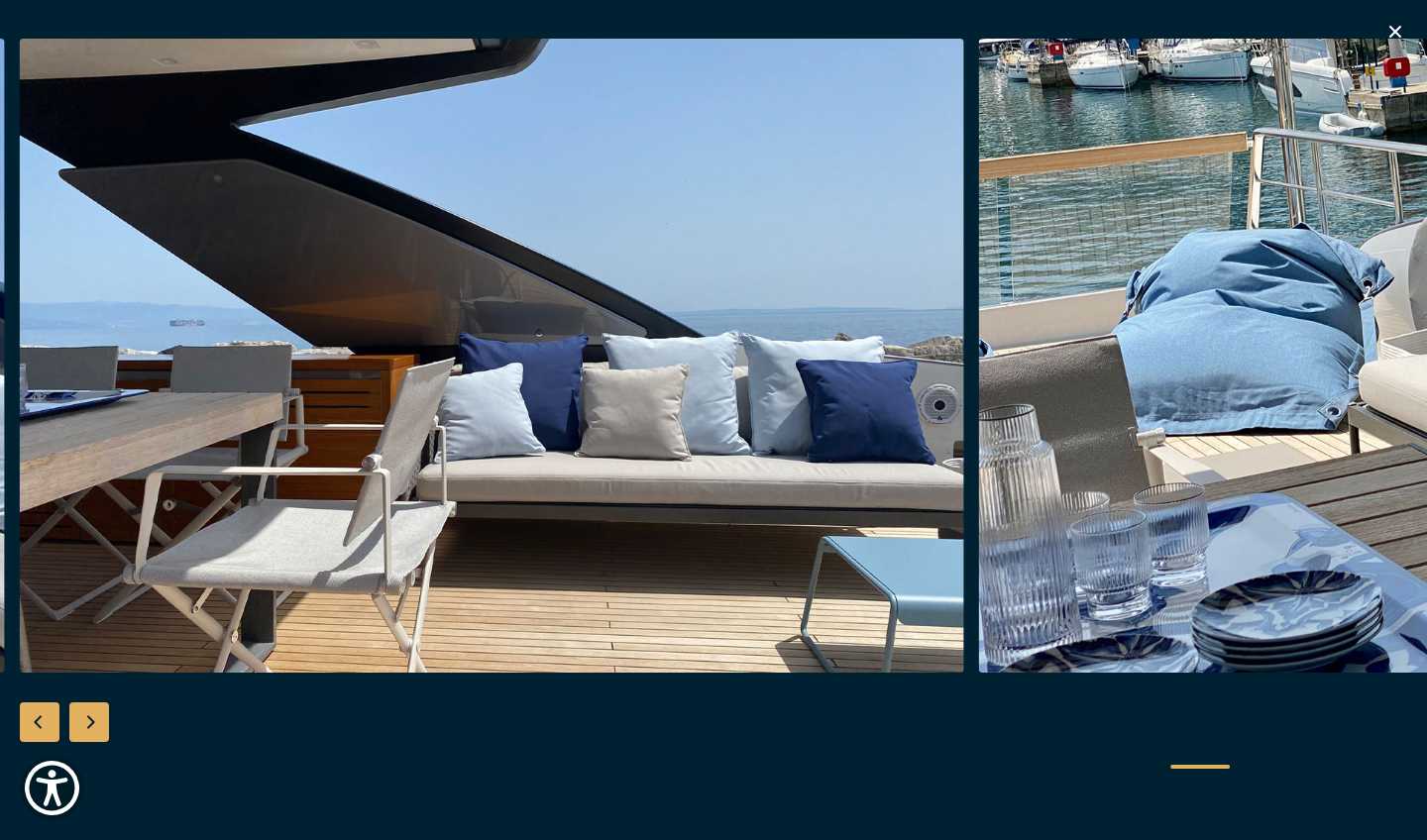click at bounding box center [89, 722] 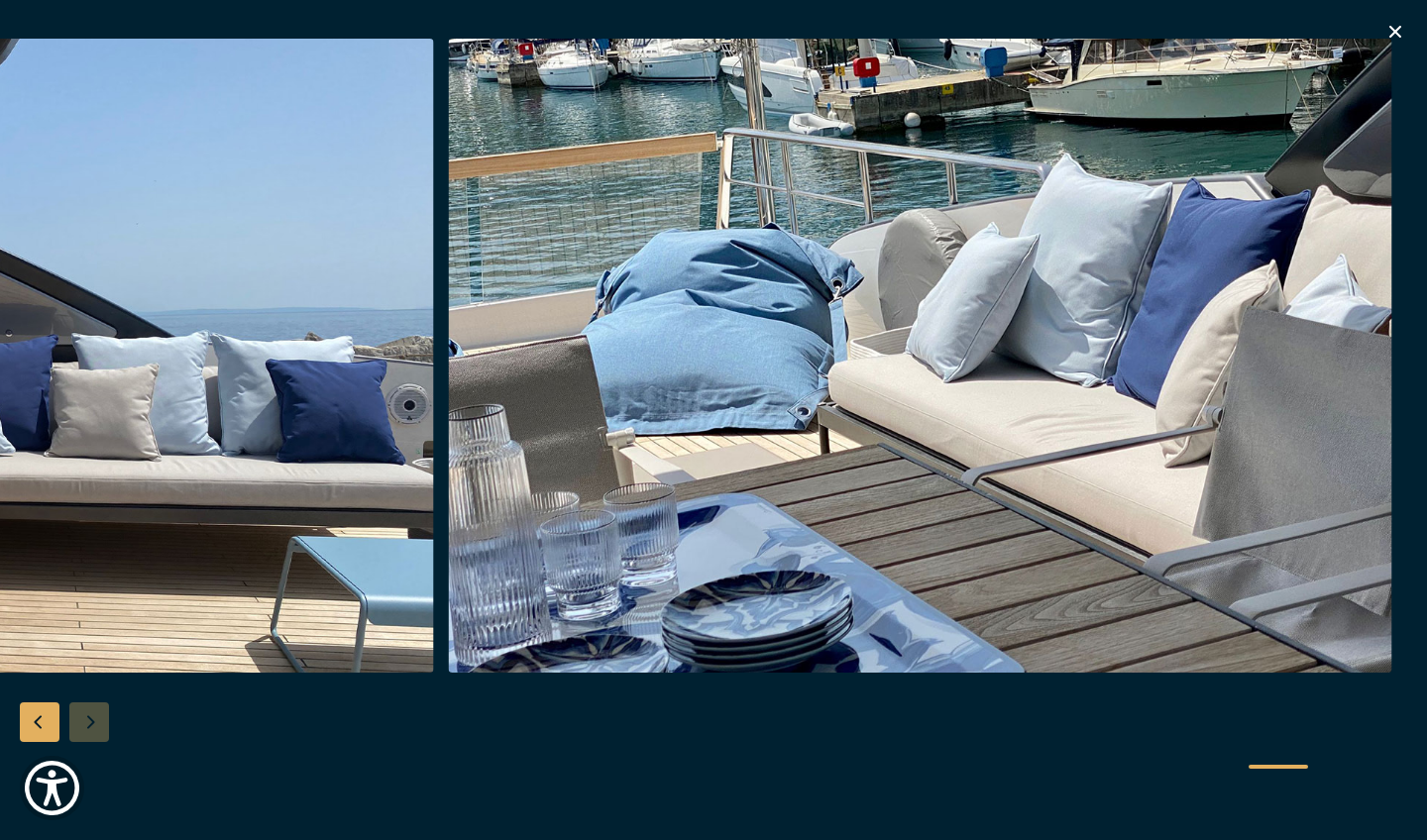 click at bounding box center [714, 420] 